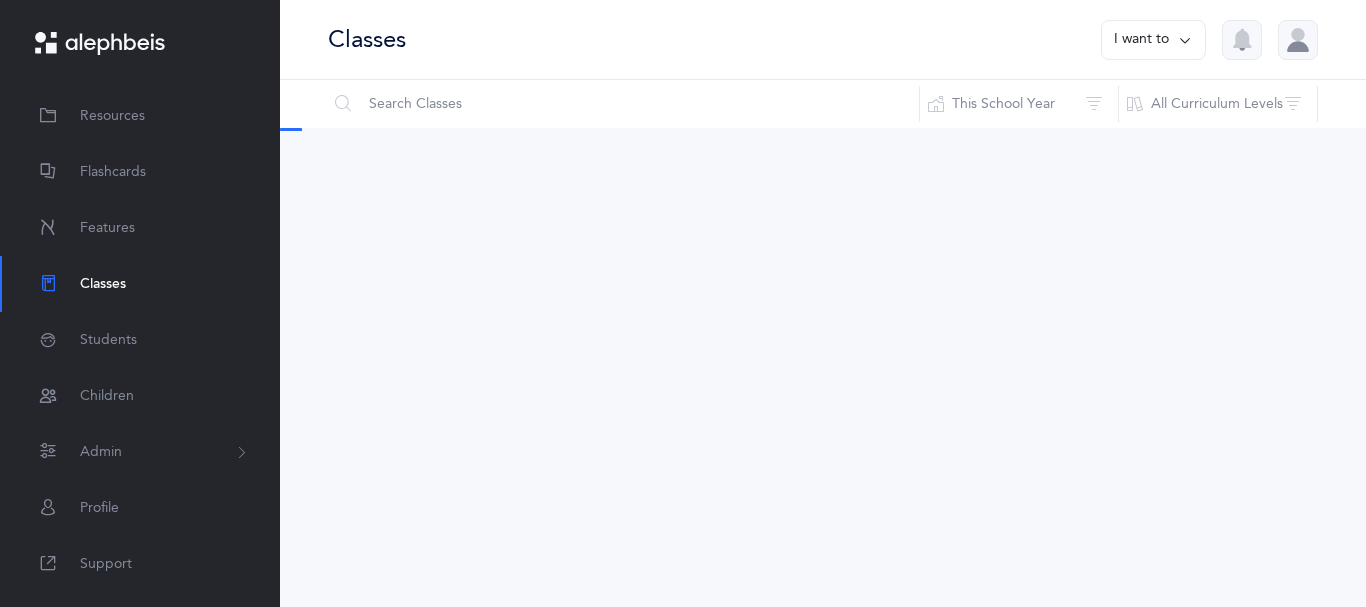 scroll, scrollTop: 0, scrollLeft: 0, axis: both 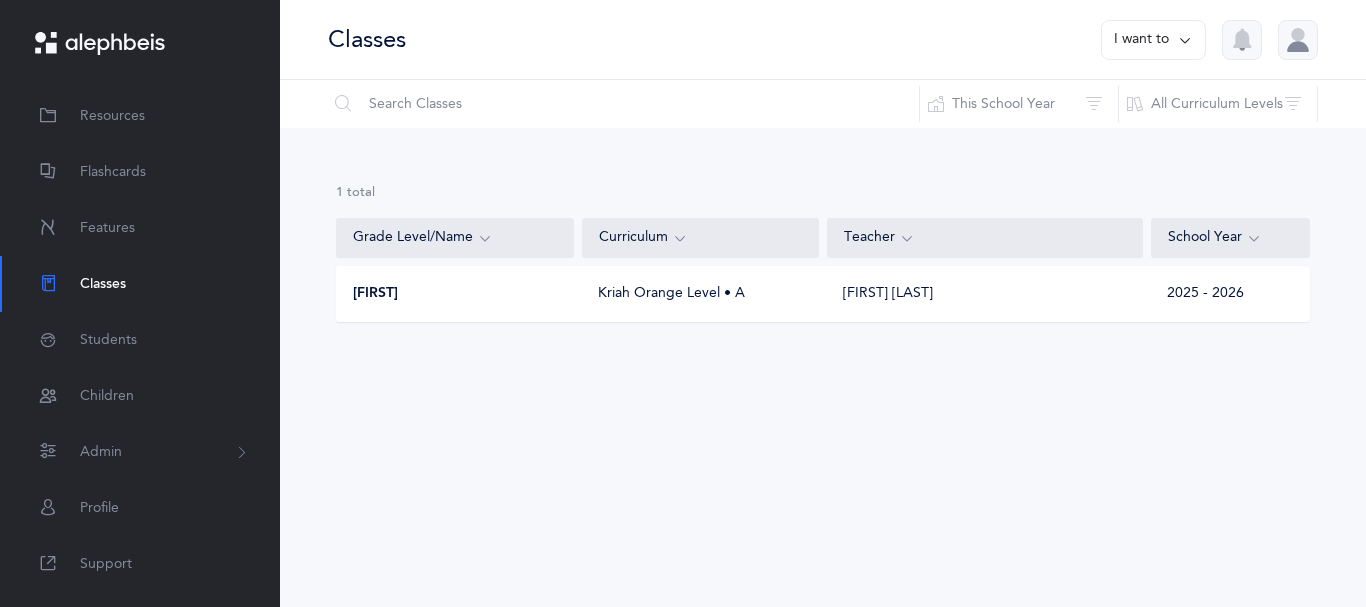 click at bounding box center [1185, 40] 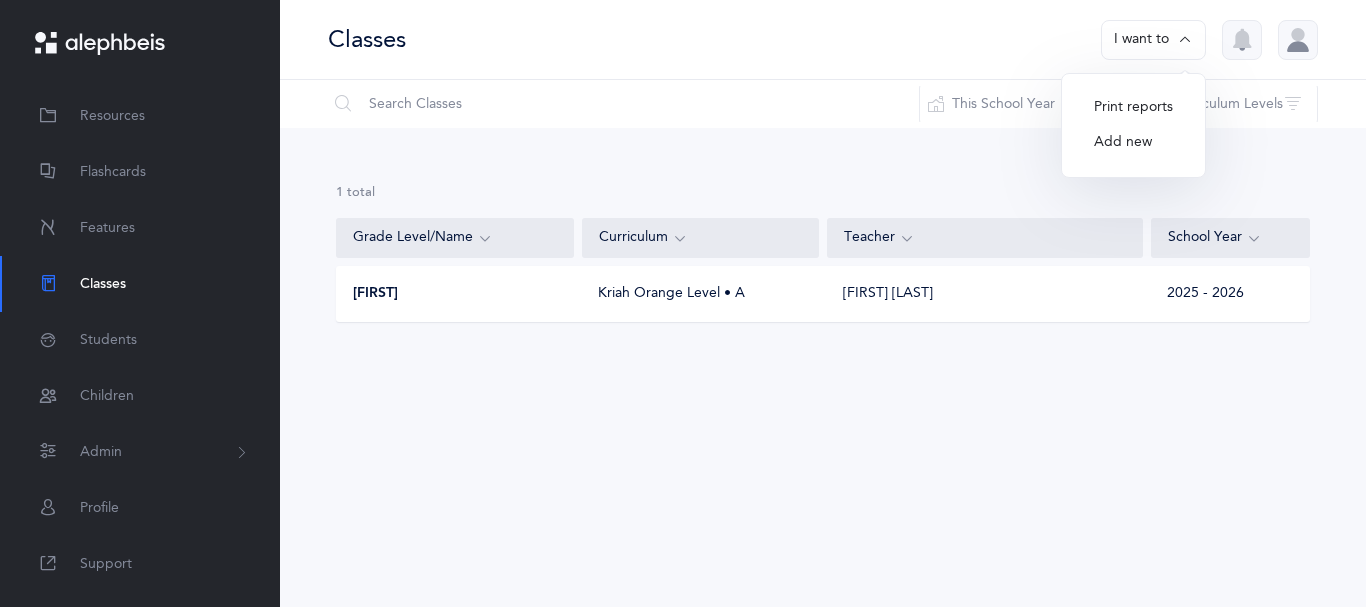 click on "Add new" at bounding box center [1133, 143] 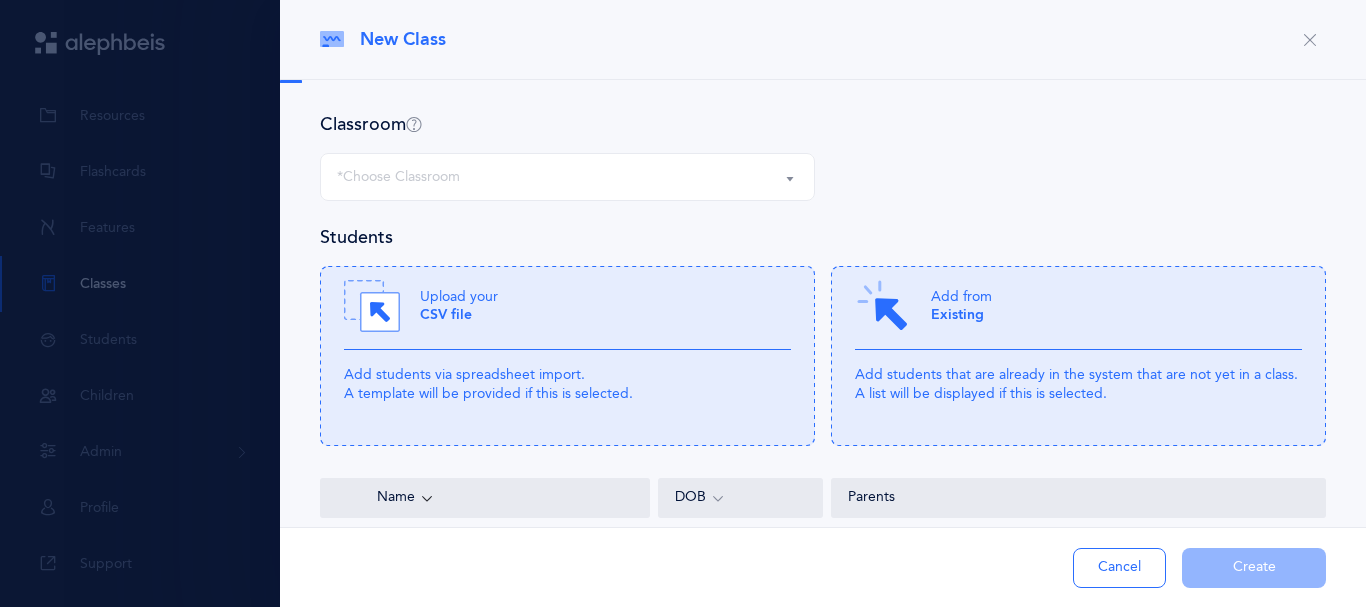 select 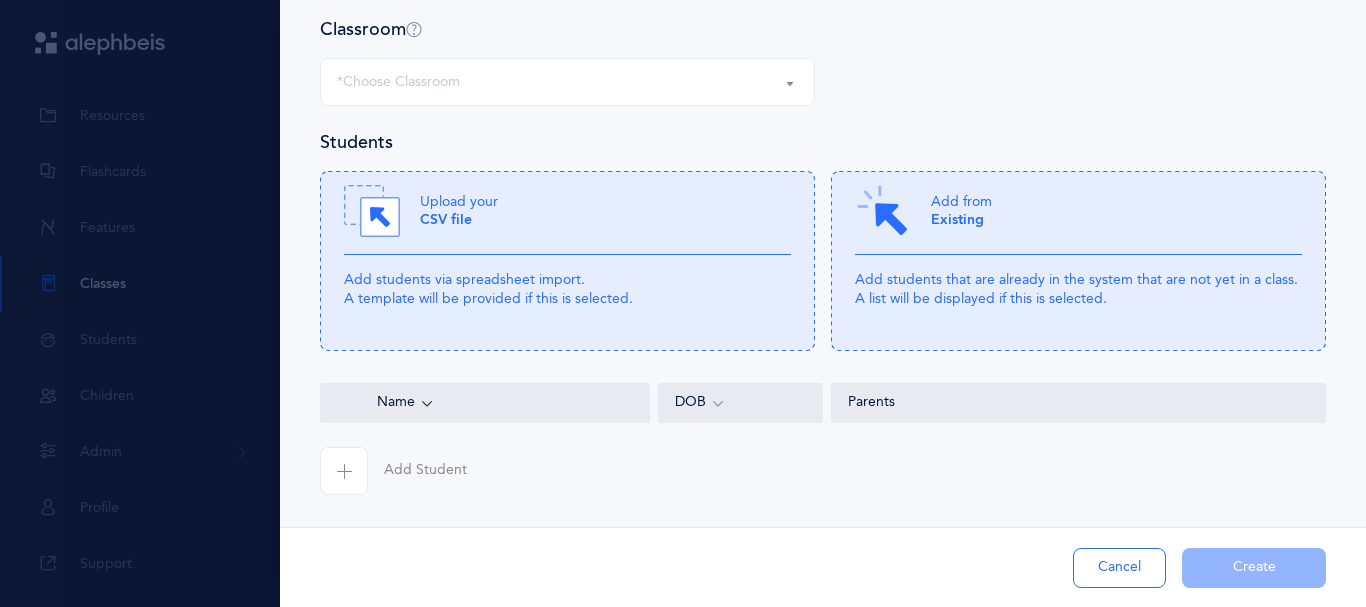scroll, scrollTop: 152, scrollLeft: 0, axis: vertical 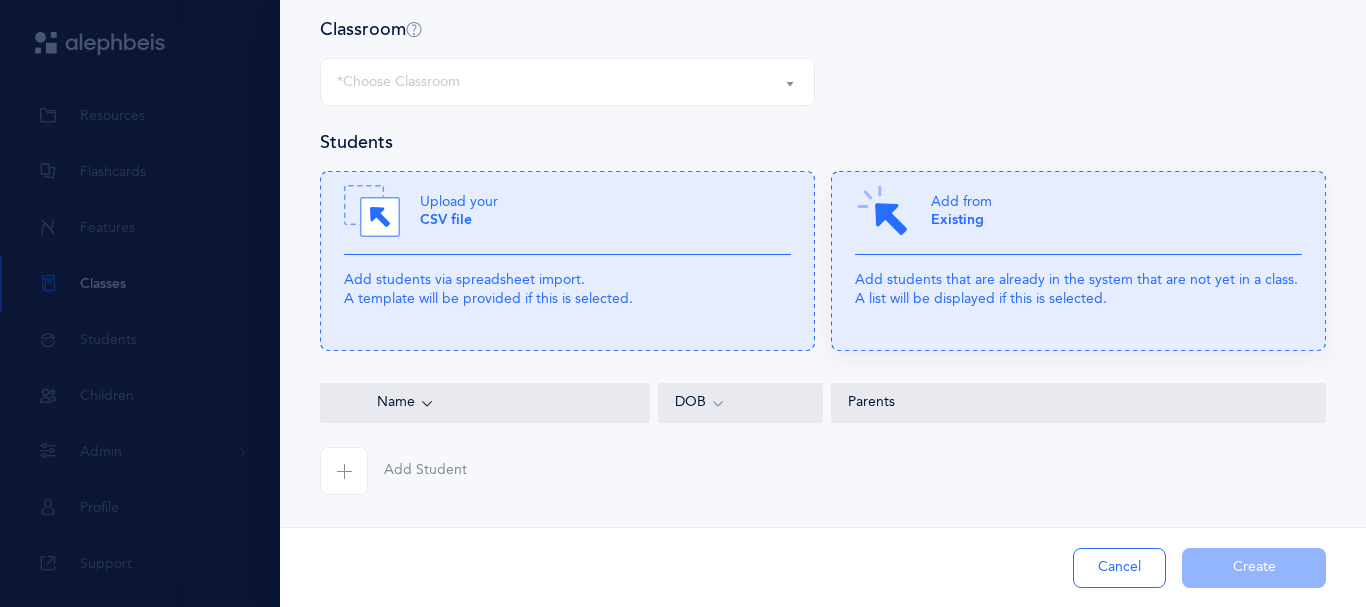 click on "Add from Existing" at bounding box center (961, 211) 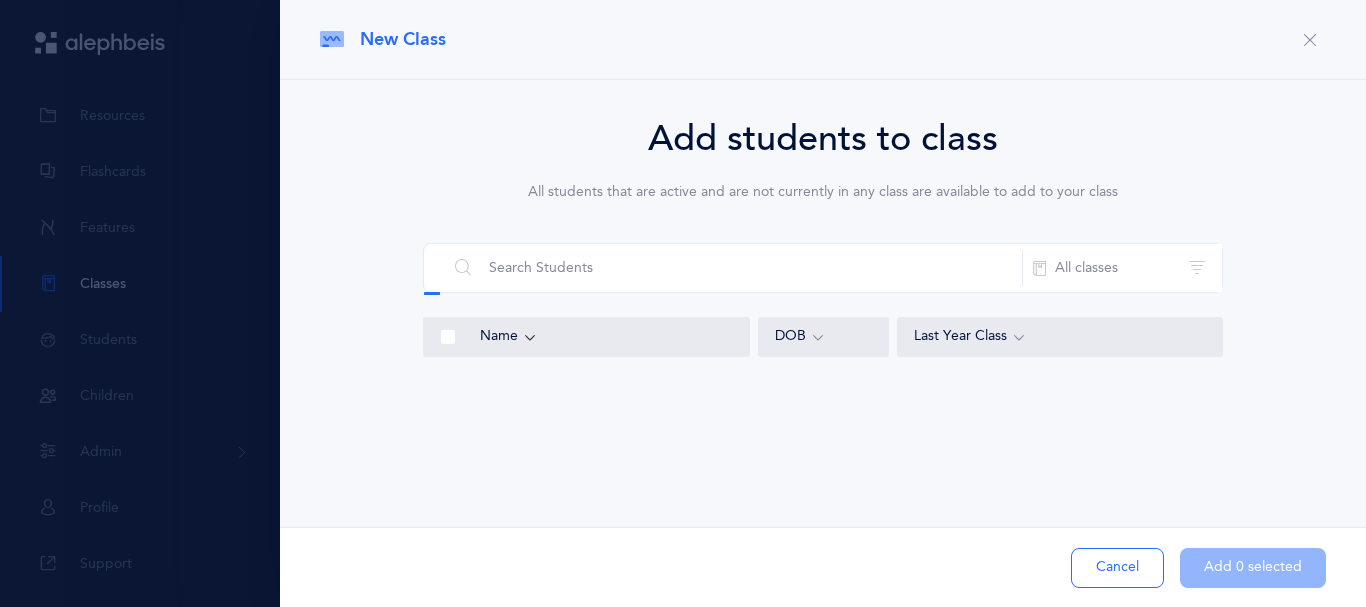 scroll, scrollTop: 0, scrollLeft: 0, axis: both 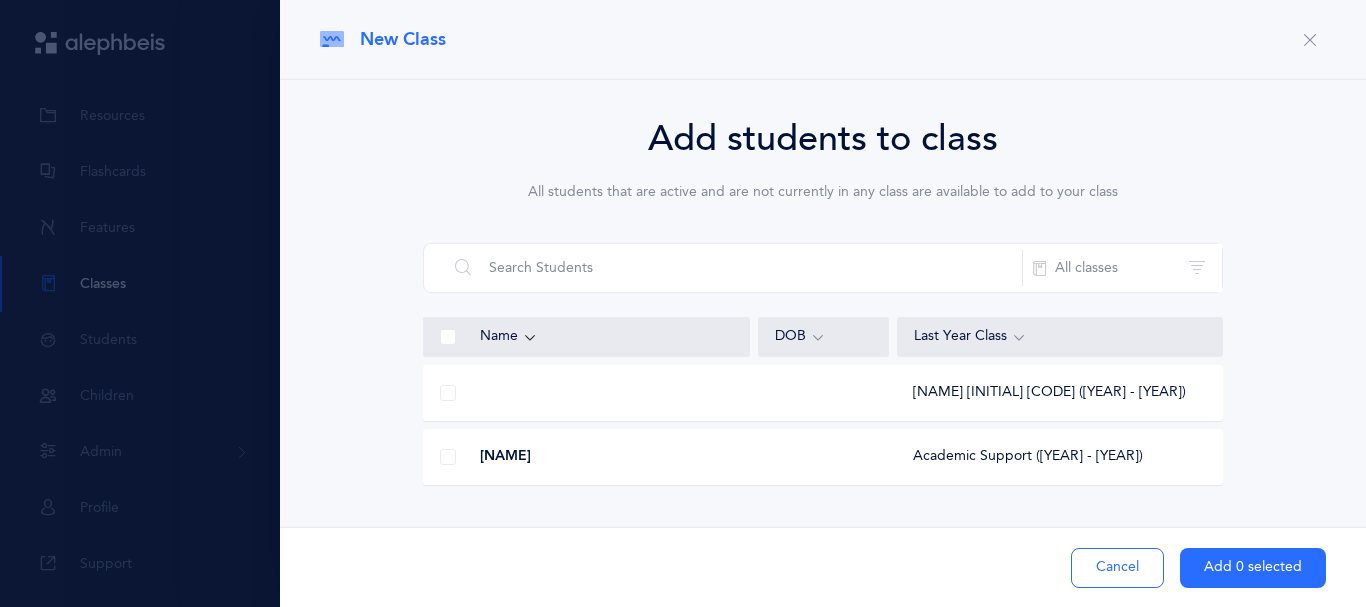 click on "[PERSON]" at bounding box center [587, 457] 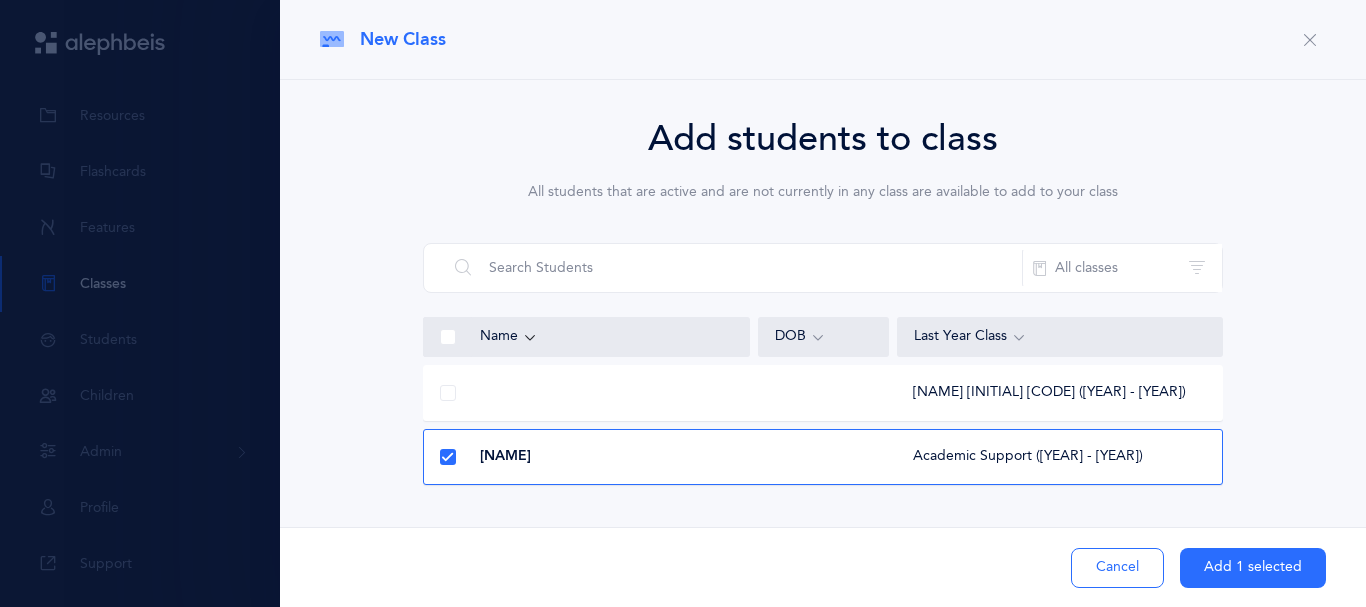 click at bounding box center [447, 457] 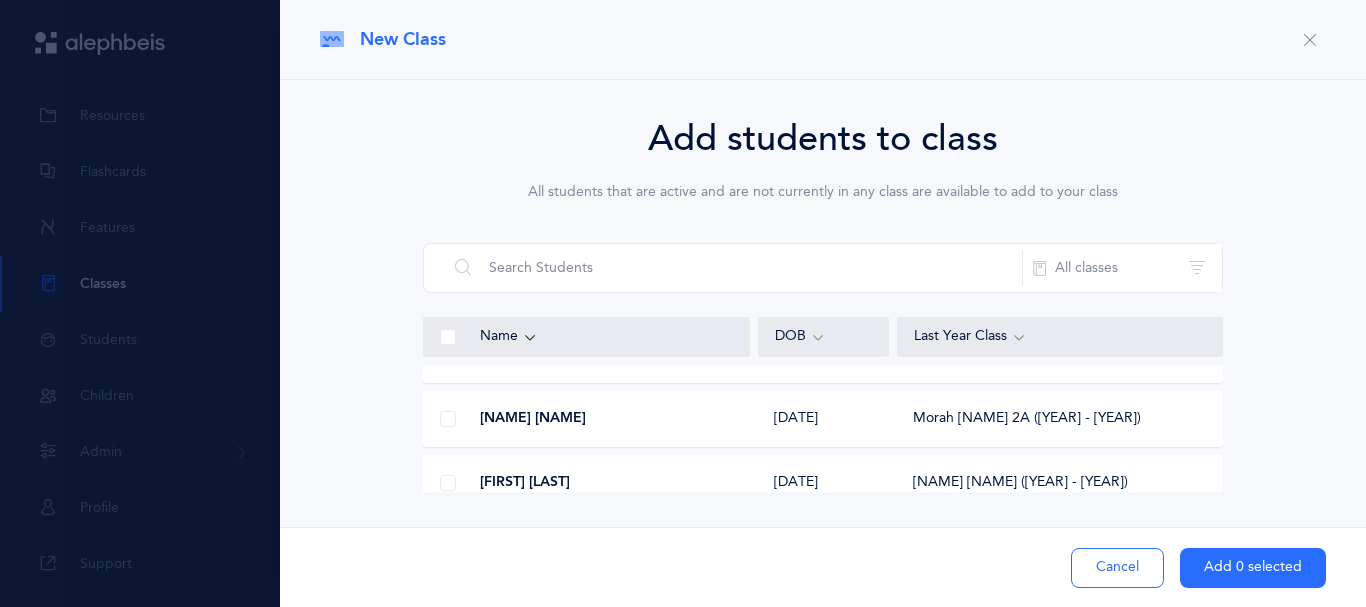 scroll, scrollTop: 0, scrollLeft: 0, axis: both 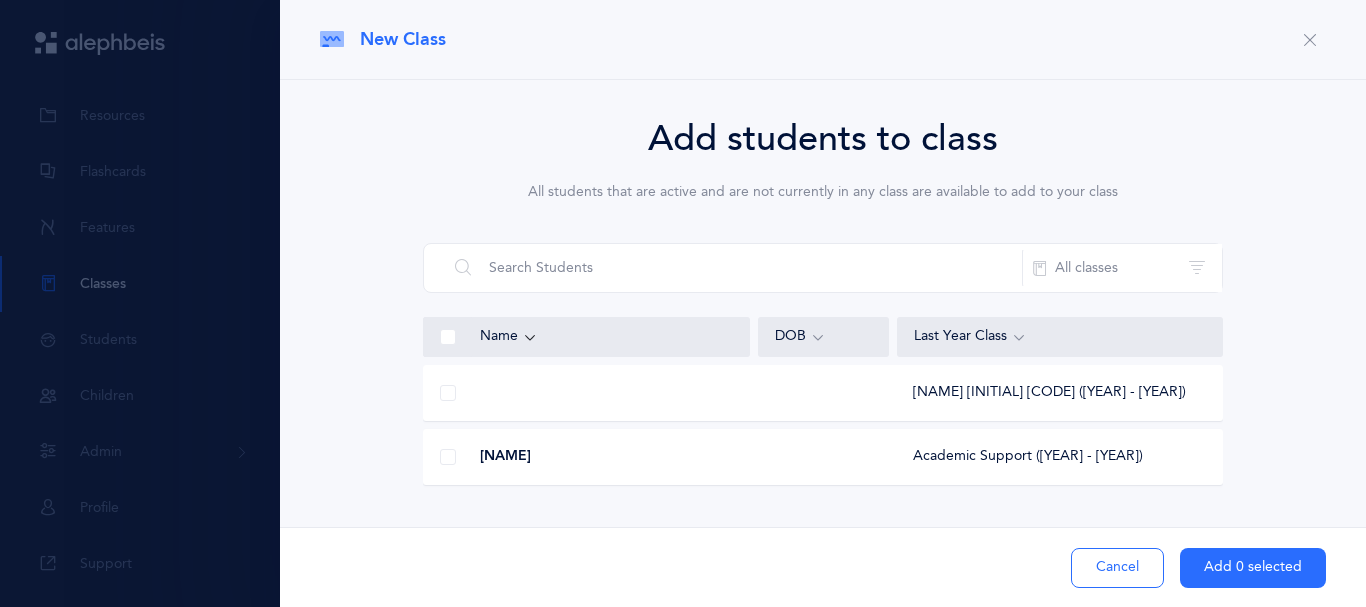 click on "Add students to class" at bounding box center [823, 139] 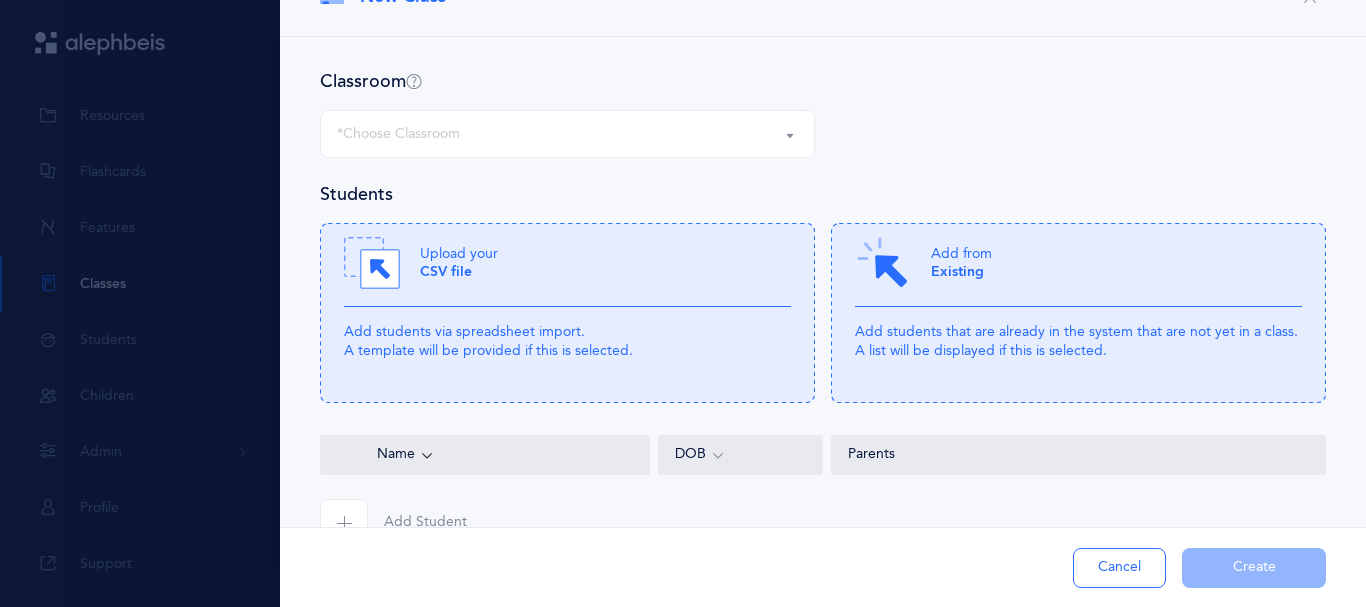 click at bounding box center (683, 303) 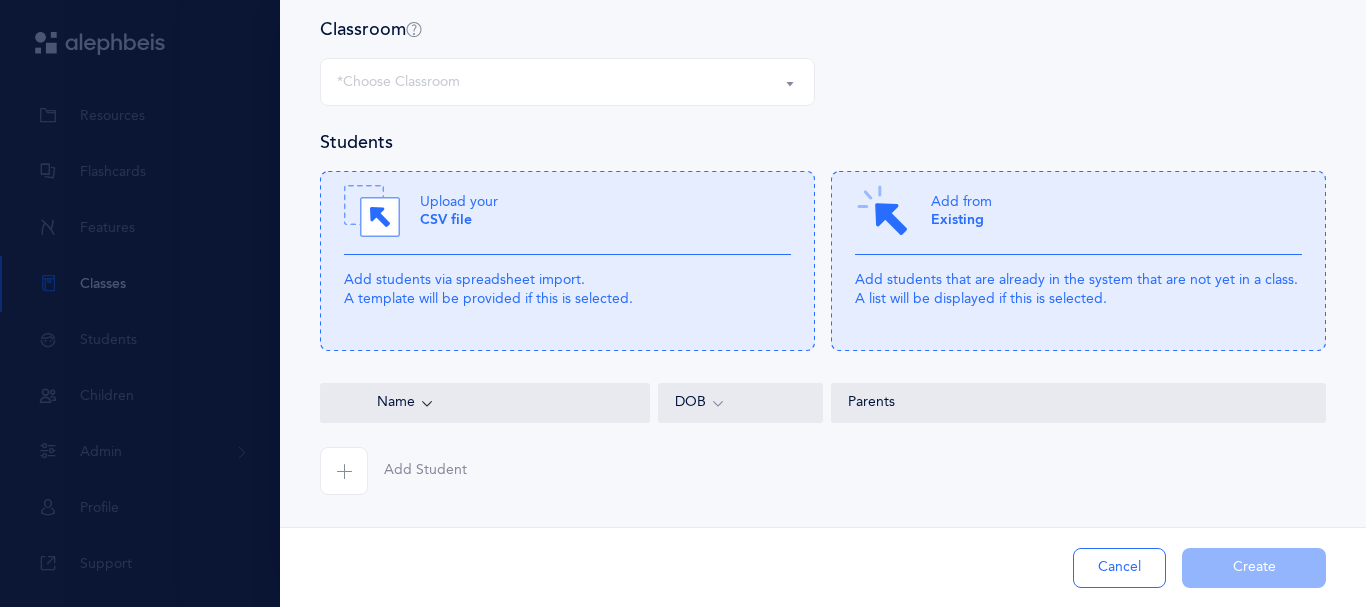 click at bounding box center [683, 303] 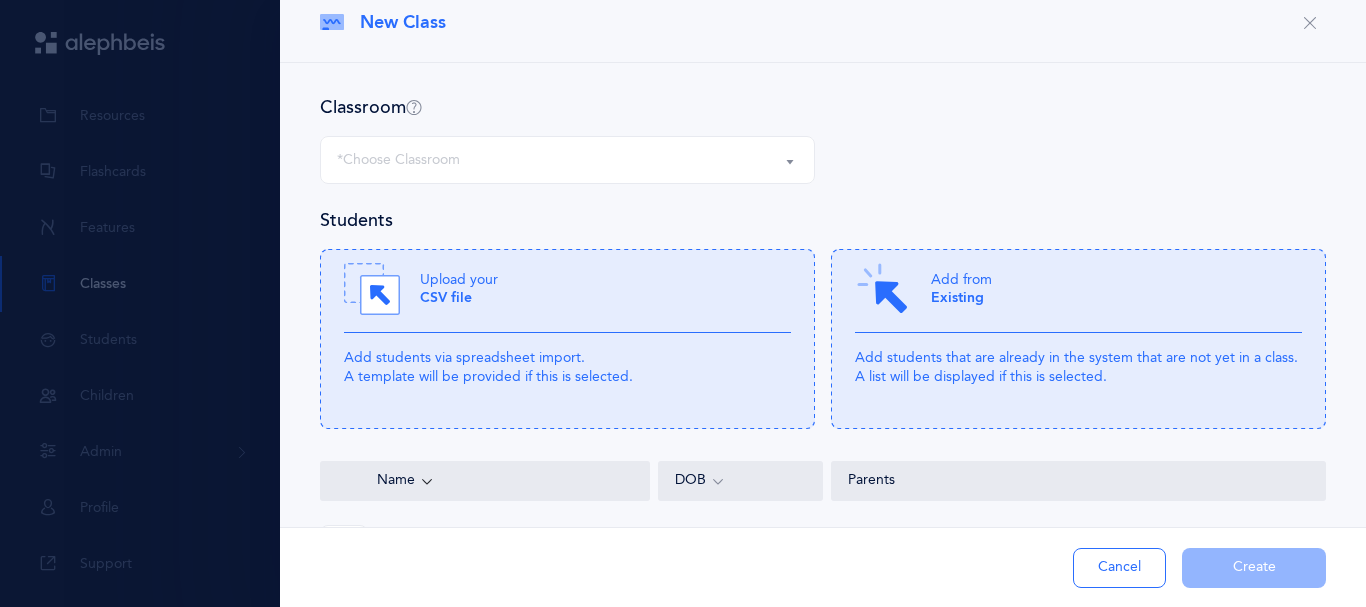 scroll, scrollTop: 0, scrollLeft: 0, axis: both 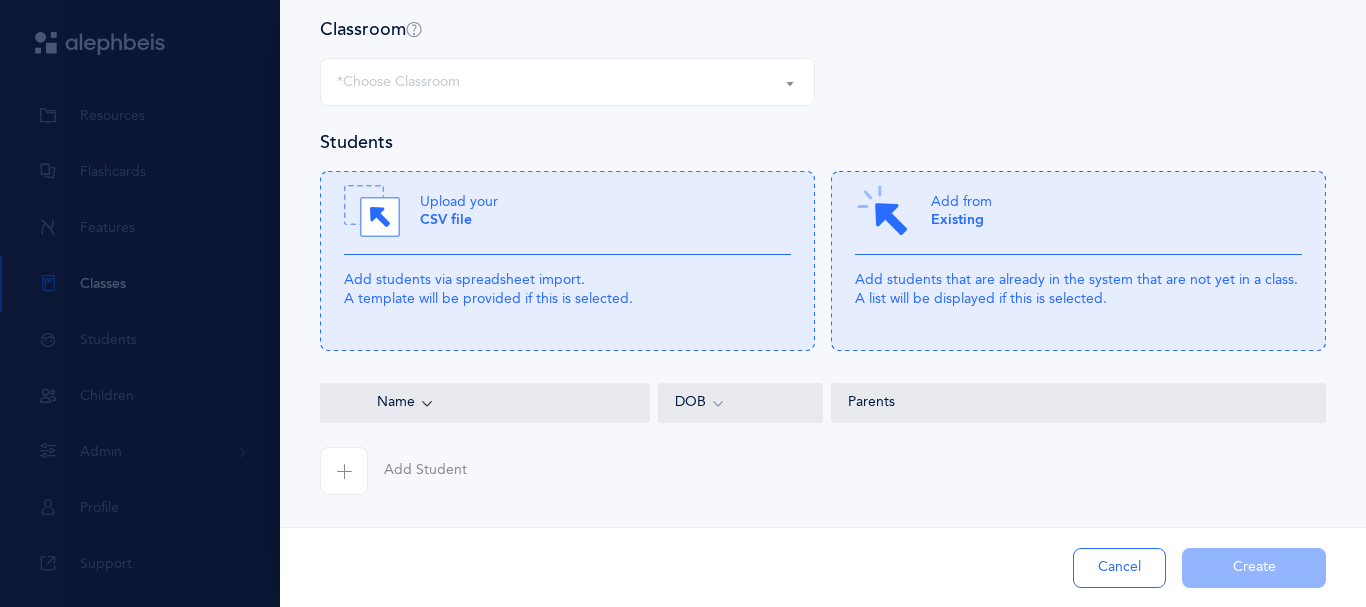 click on "*Choose Classroom" at bounding box center (567, 82) 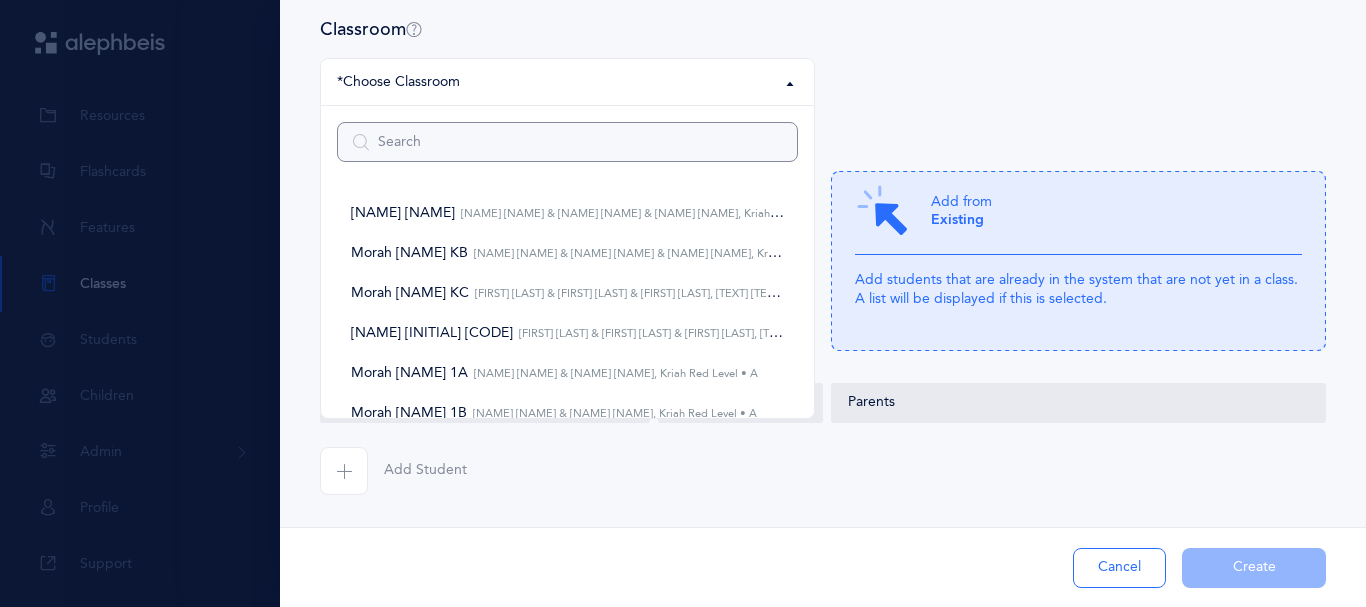 scroll, scrollTop: 152, scrollLeft: 0, axis: vertical 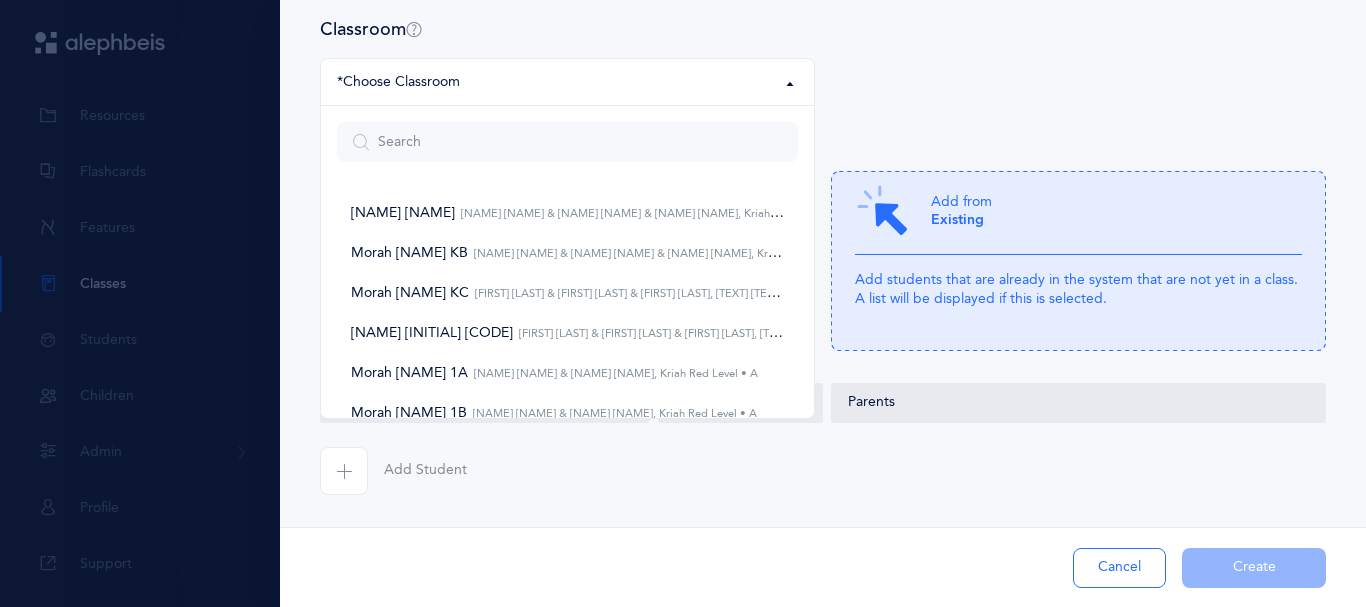 click on "Classroom
Morah Nacy KA
Morah Nacy KB
Morah Eti  KC
Morah Eti KD
Morah Yafit 1A
Morah Yafit 1B
Morah Yarkony 1C
Morah Yarkony 1D
Morah Shelly 2A
Morah Shelly 2B
Morah Viki 2C
Morah Viki 2D
First Grade
3rd Grade
4th Grade
5th Grade
Academic Support K
Academic support
Academic support 2 Group 4
Shulamis
Group Tests
*Choose Classroom   Morah Nacy KA
Nacy Barak & Danielle Elkayam & Shani Daniel, Kriah Red Level • A Morah Nacy KB
Nacy Barak & Danielle Elkayam & Shani Daniel, Kriah Red Level • A Morah Eti  KC
Eti Ivgi & Shani Daniel & Devorah Cohen, Kriah Red Level • A Morah Eti KD
Eti Ivgi & Shani Daniel & Devorah Cohen, Kriah Red Level • A Morah Yafit 1A
Yafit Mizrahi & Tamar Bouskila, Kriah Red Level • A Morah Yafit 1B
Yafit Mizrahi & Tamar Bouskila, Kriah Red Level • A Morah Yarkony 1C
Lauren Yarkony & Ronit Silberman, Kriah Red Level • A Morah Yarkony 1D
Lauren Yarkony & Ronit Silberman, Kriah Red Level • A First Grade" at bounding box center (823, 296) 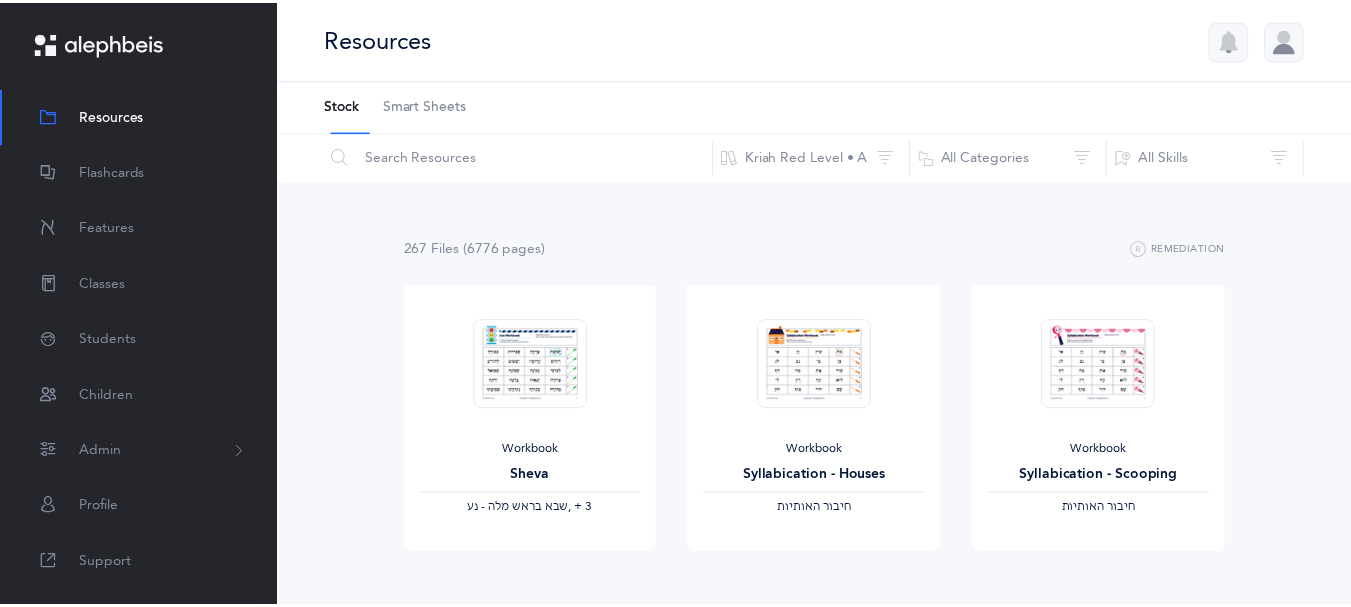 scroll, scrollTop: 0, scrollLeft: 0, axis: both 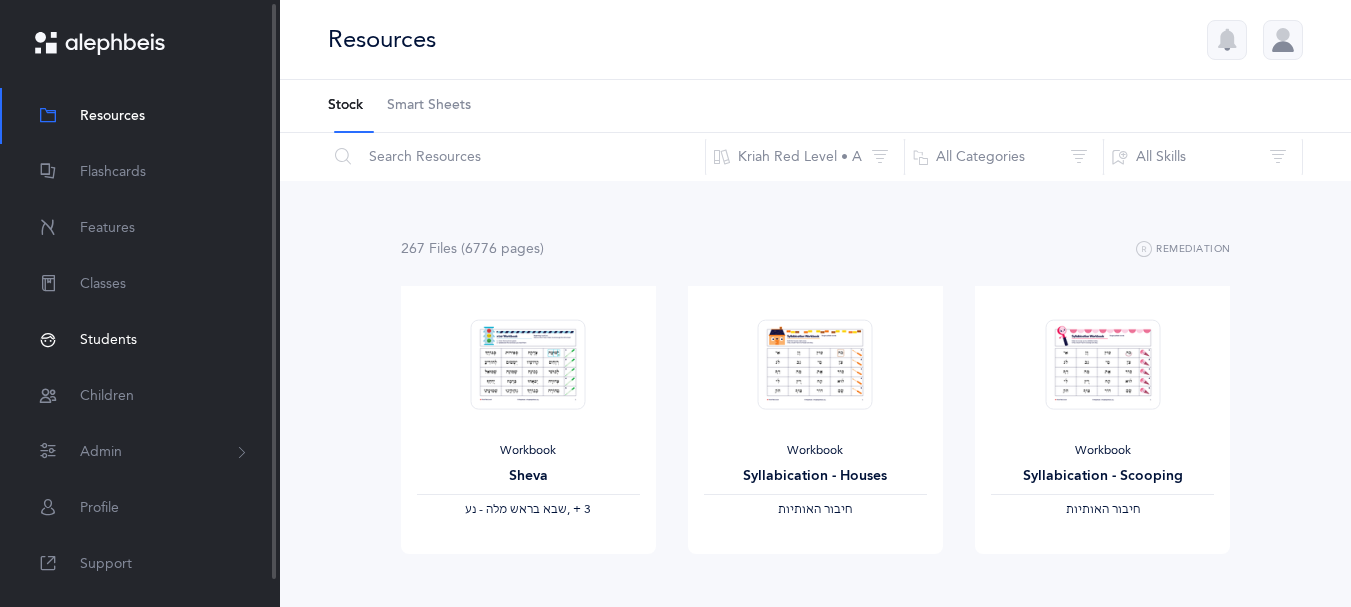 click on "Students" at bounding box center [108, 340] 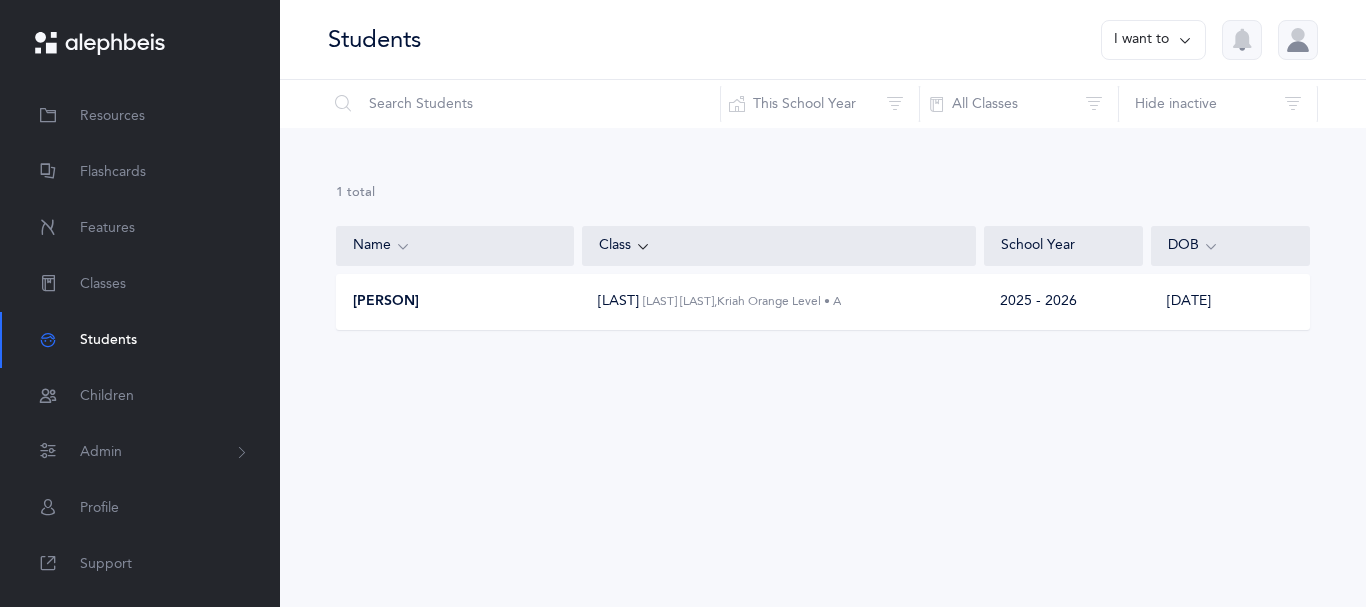 click on "[PERSON],
[GRADE] [LEVEL] • [NUMBER]" at bounding box center (742, 301) 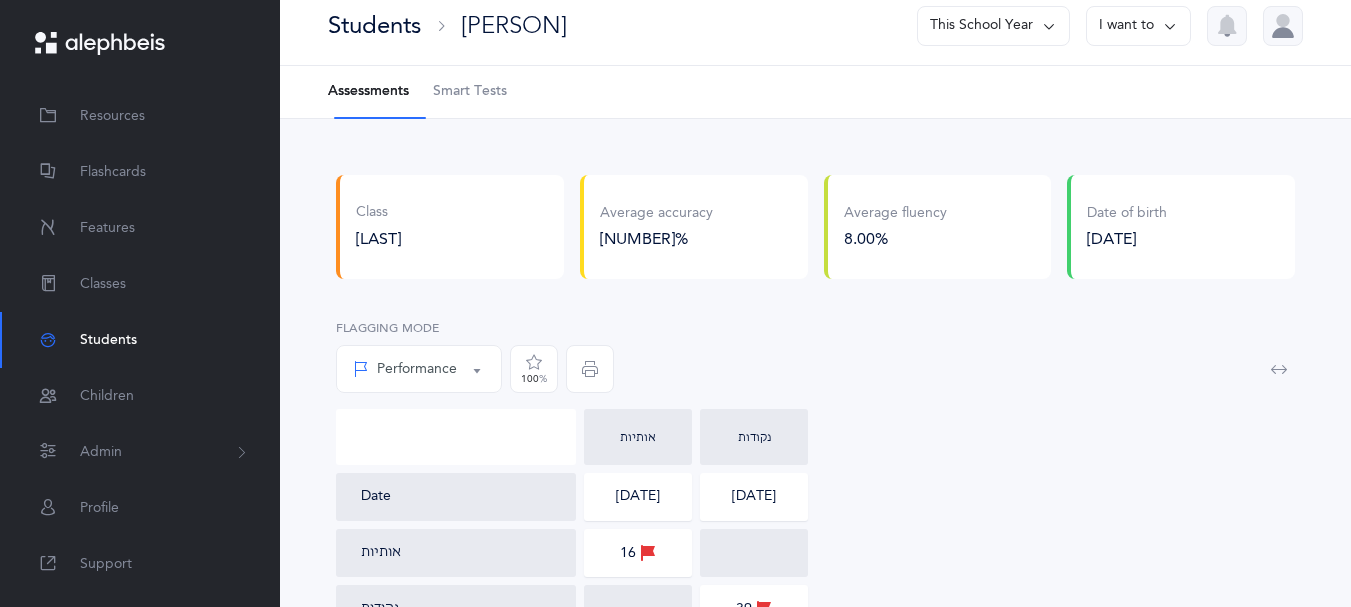 scroll, scrollTop: 0, scrollLeft: 0, axis: both 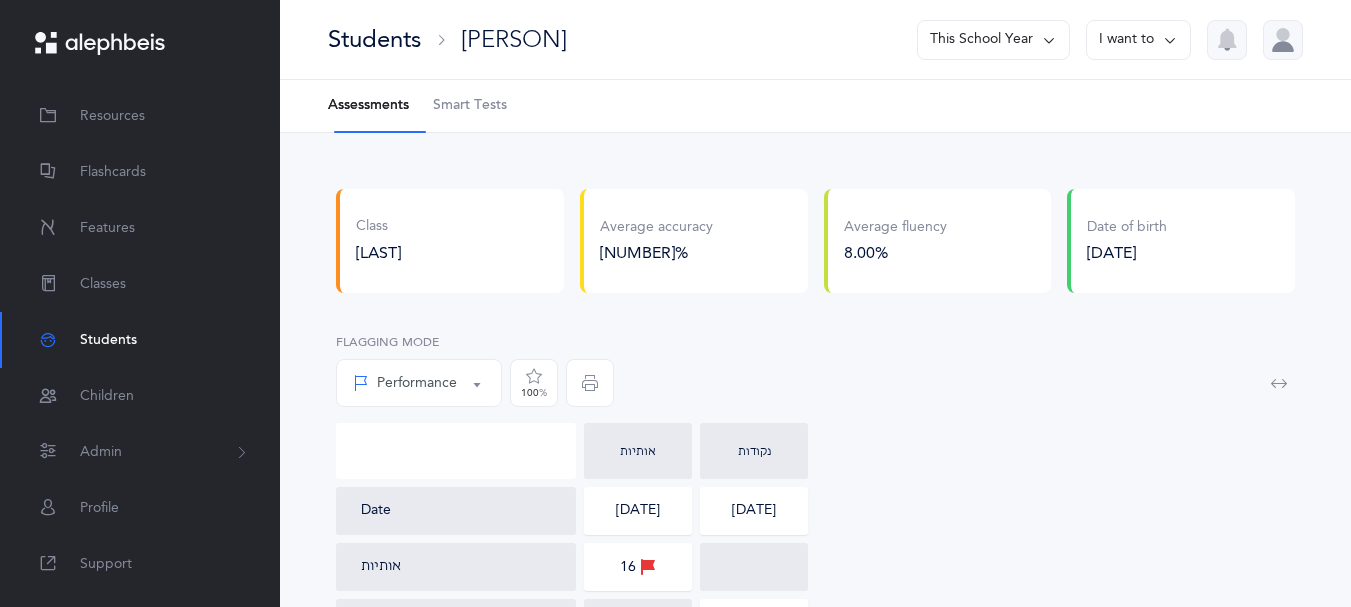 click at bounding box center (1170, 40) 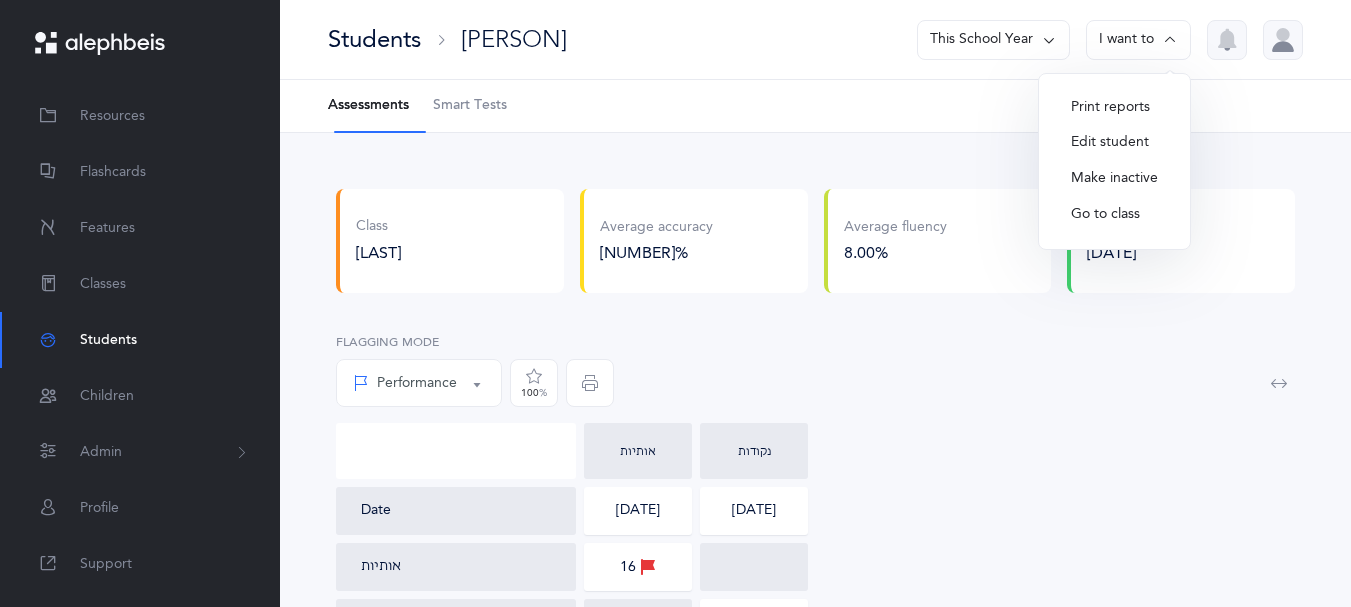 click on "Edit student" at bounding box center [1114, 143] 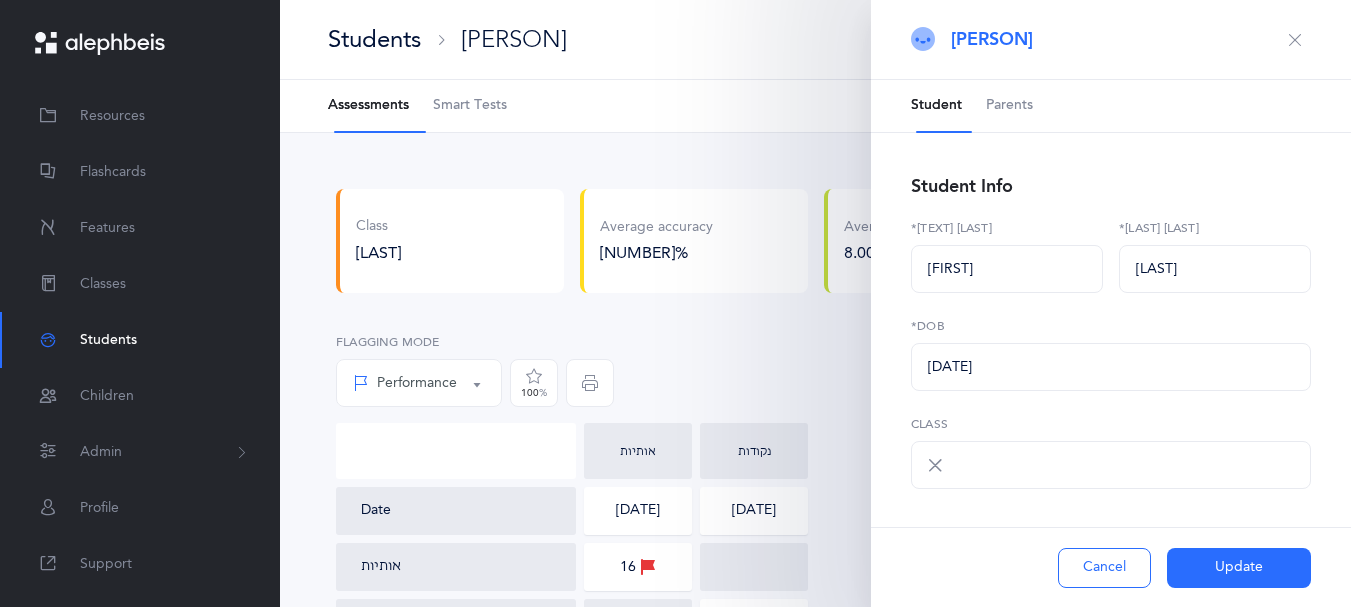 select on "[NUMBER]" 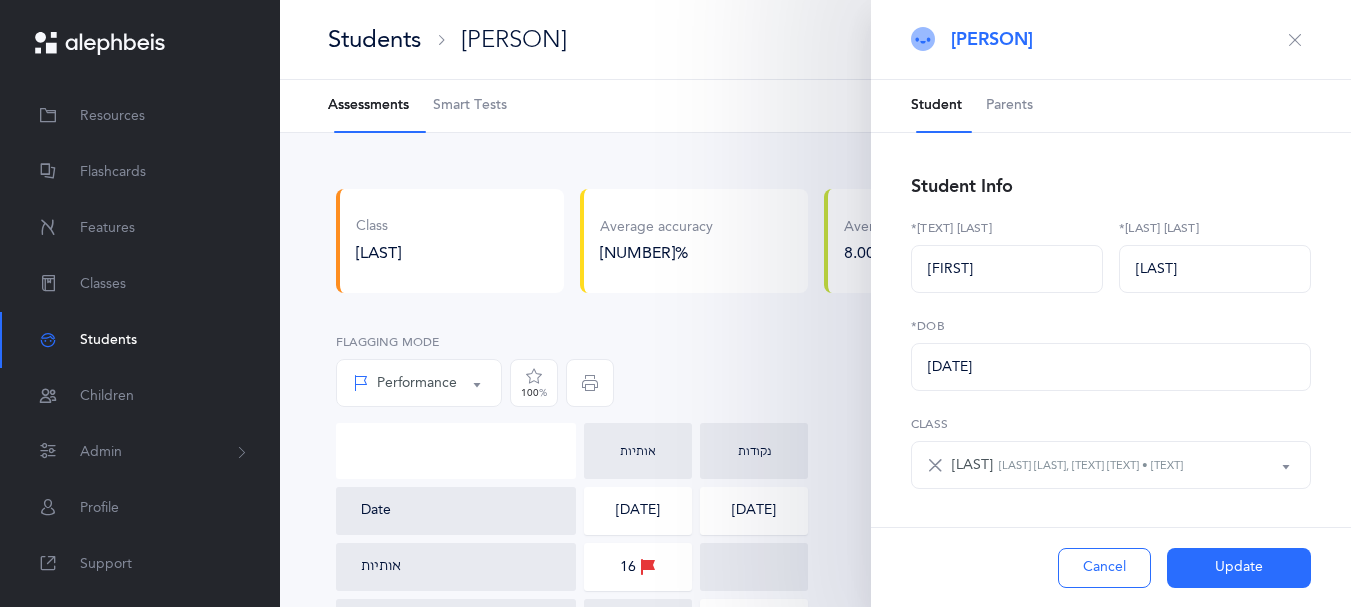 click on "Parents" at bounding box center (1009, 106) 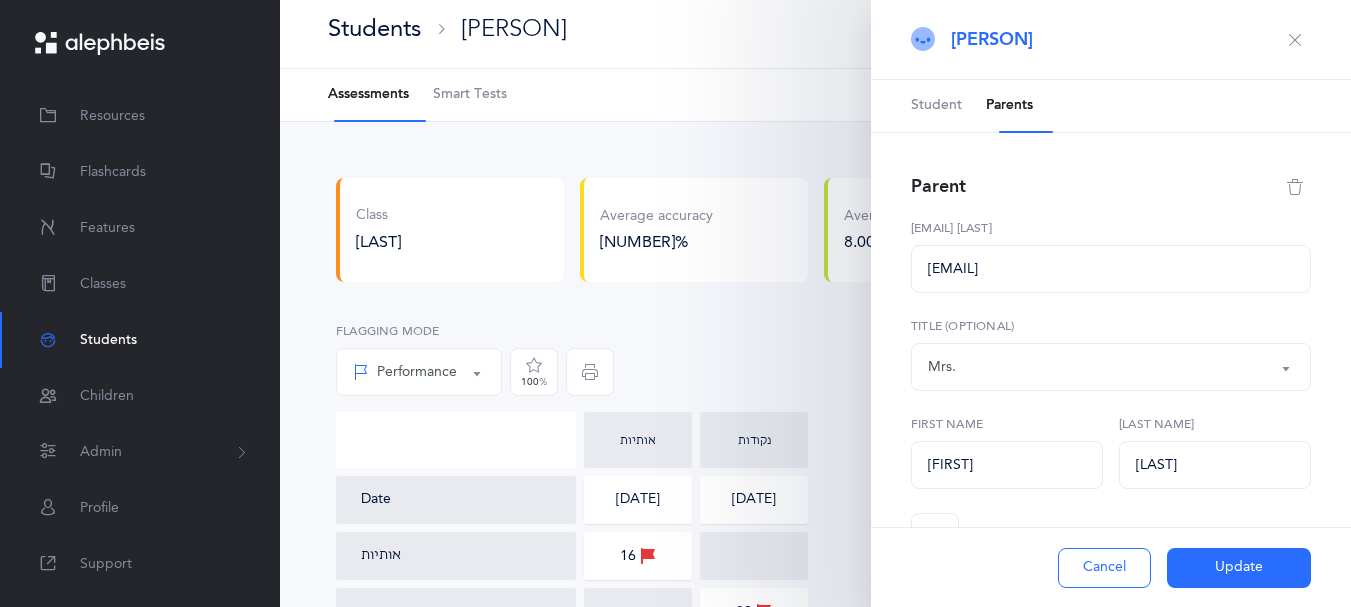 scroll, scrollTop: 14, scrollLeft: 0, axis: vertical 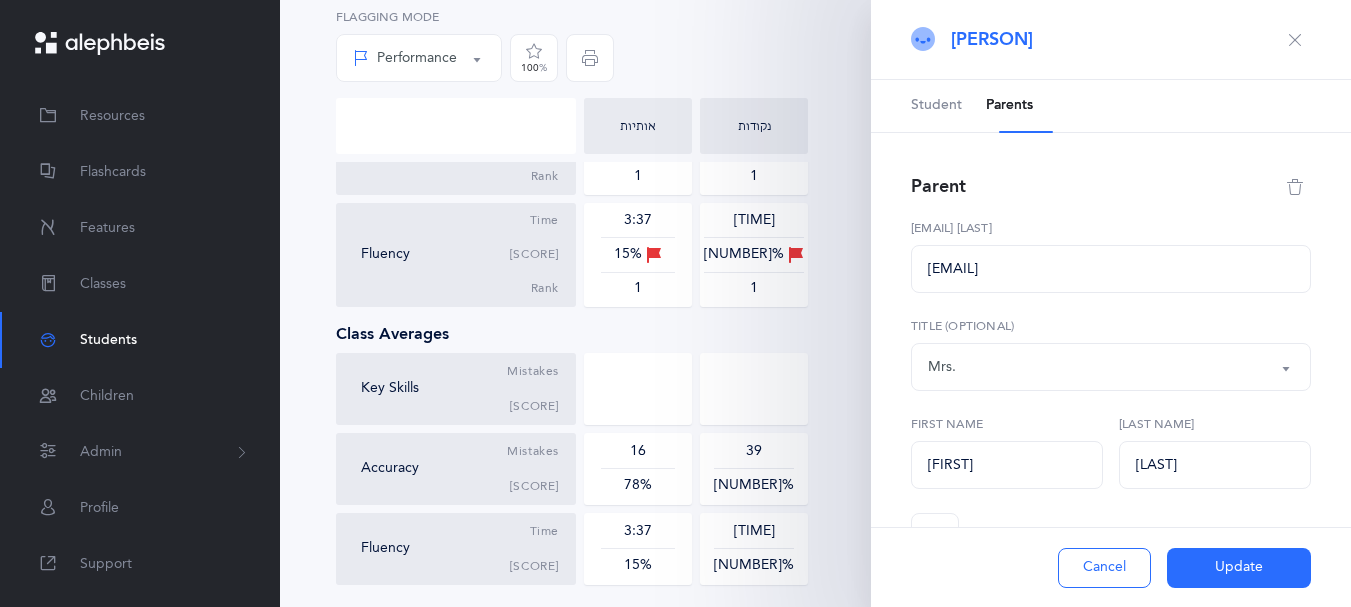 click on "Student" at bounding box center (936, 106) 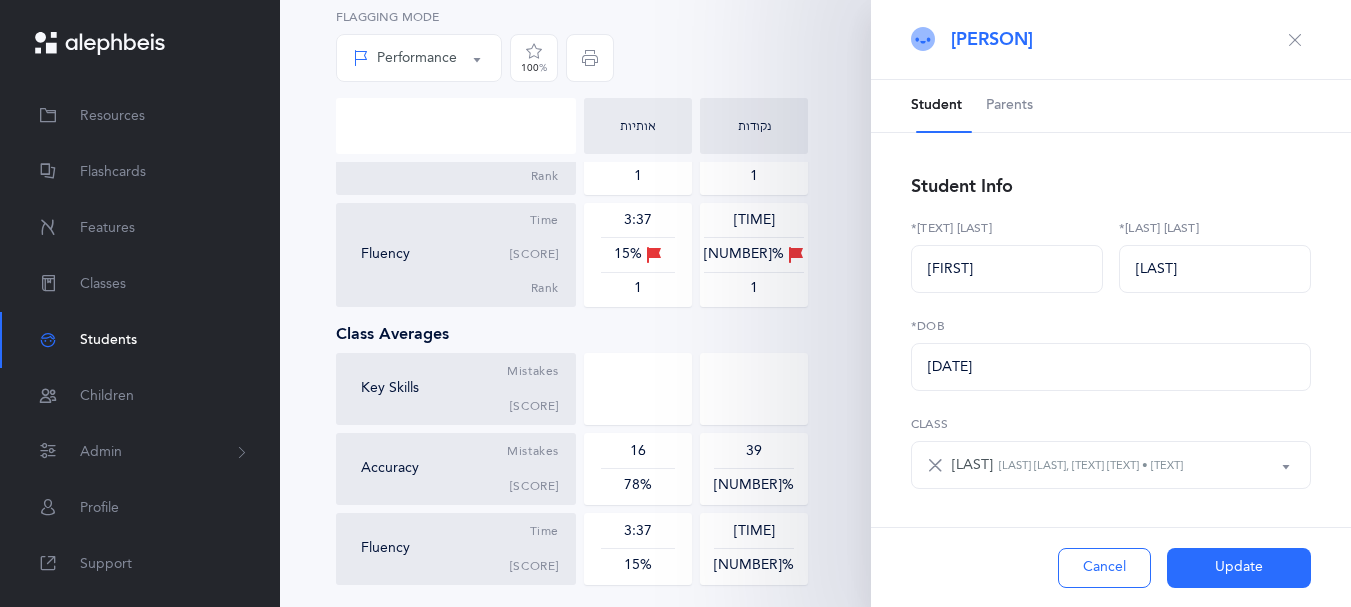 click on "Parents" at bounding box center [1009, 106] 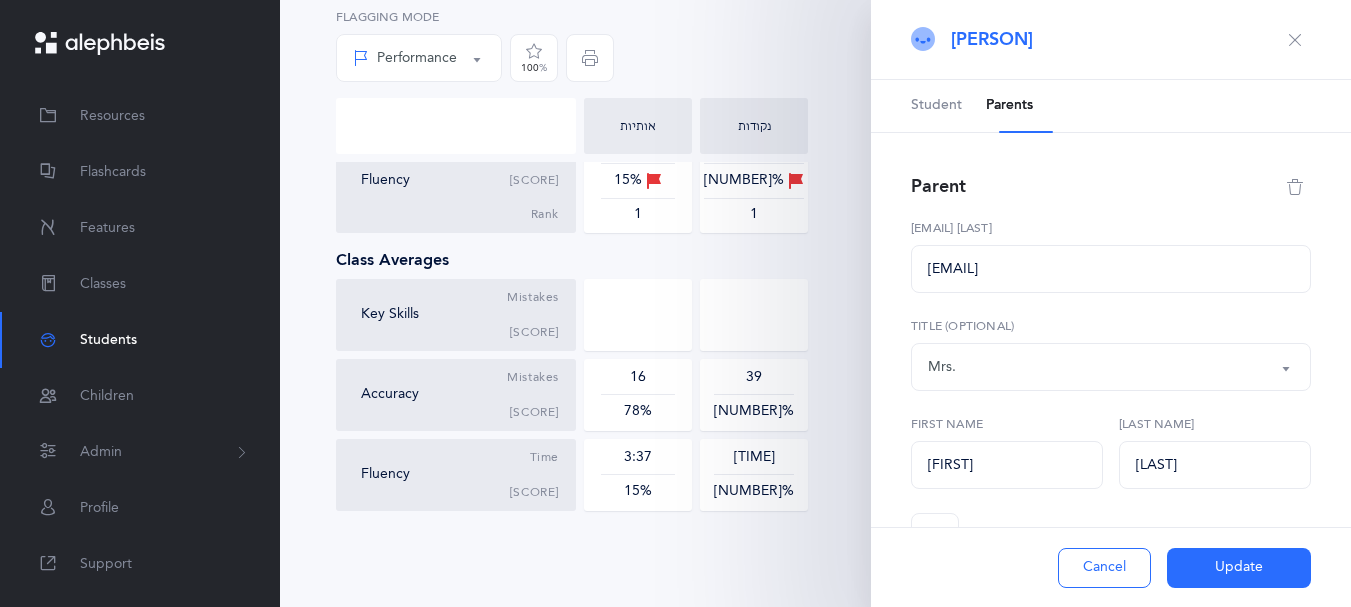 scroll, scrollTop: 912, scrollLeft: 0, axis: vertical 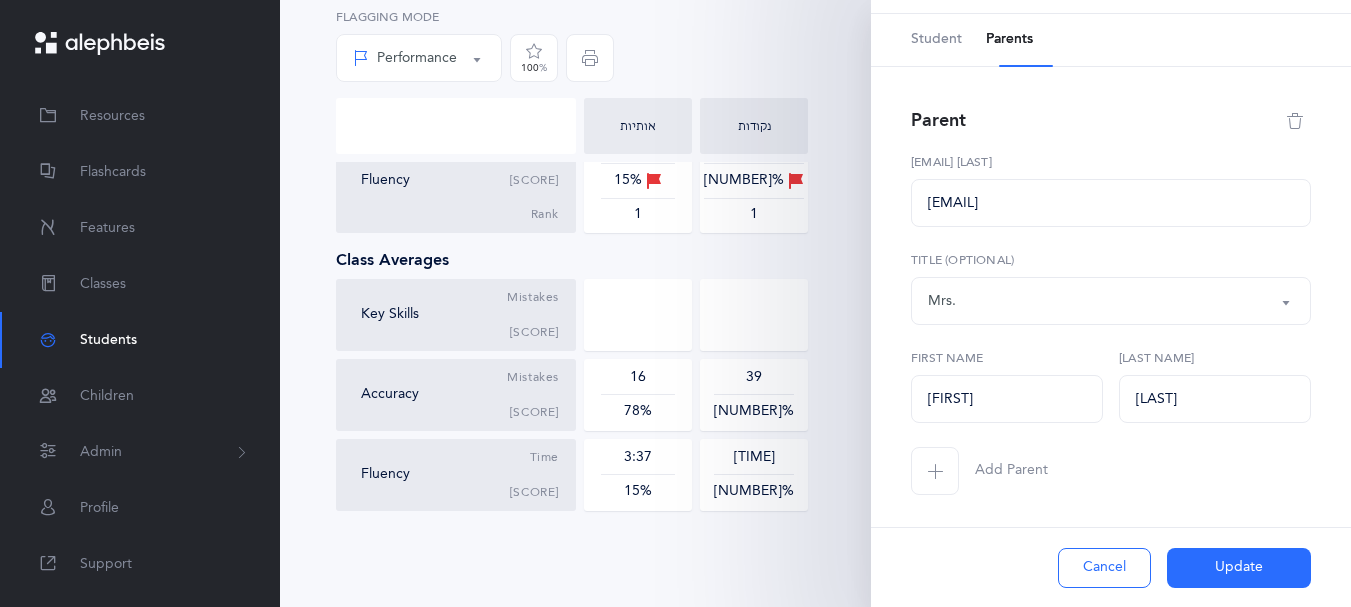 click on "Mrs." at bounding box center (1111, 301) 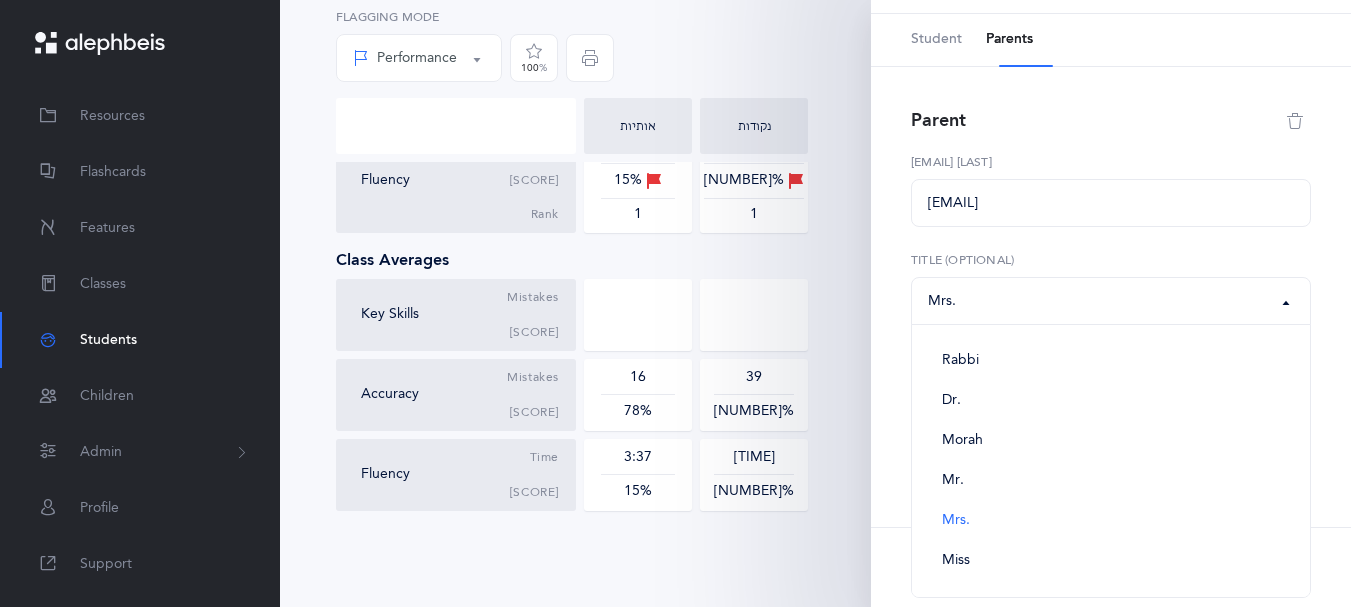 click on "Mrs." at bounding box center [1111, 301] 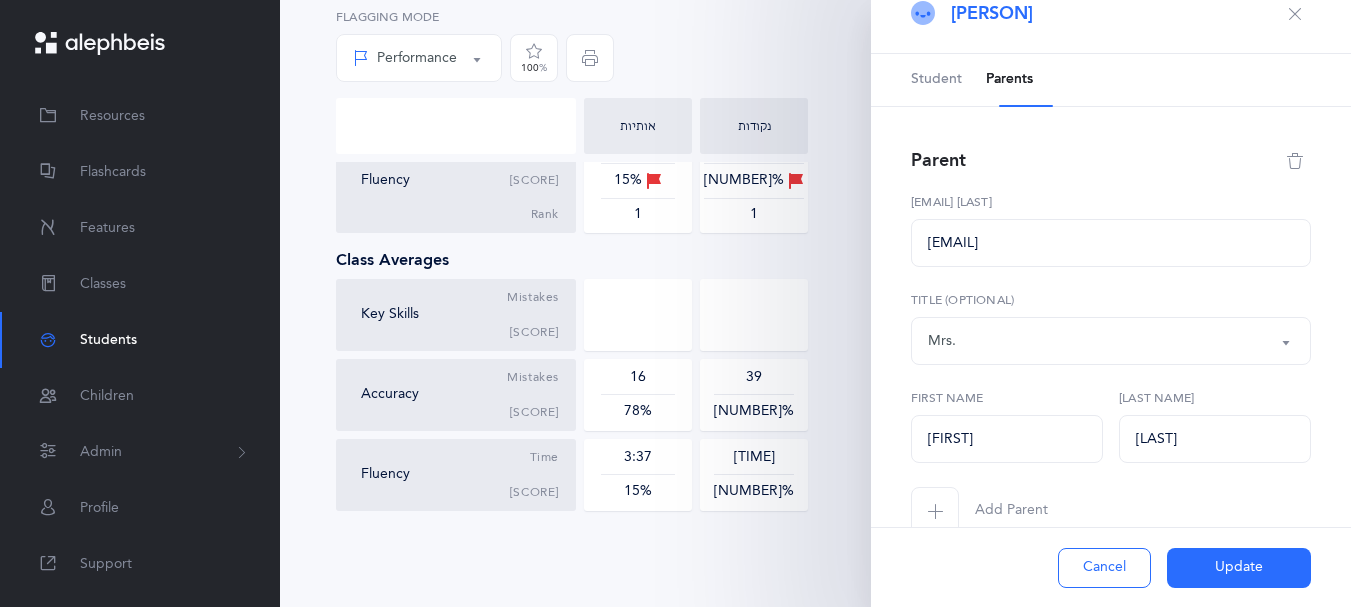 scroll, scrollTop: 0, scrollLeft: 0, axis: both 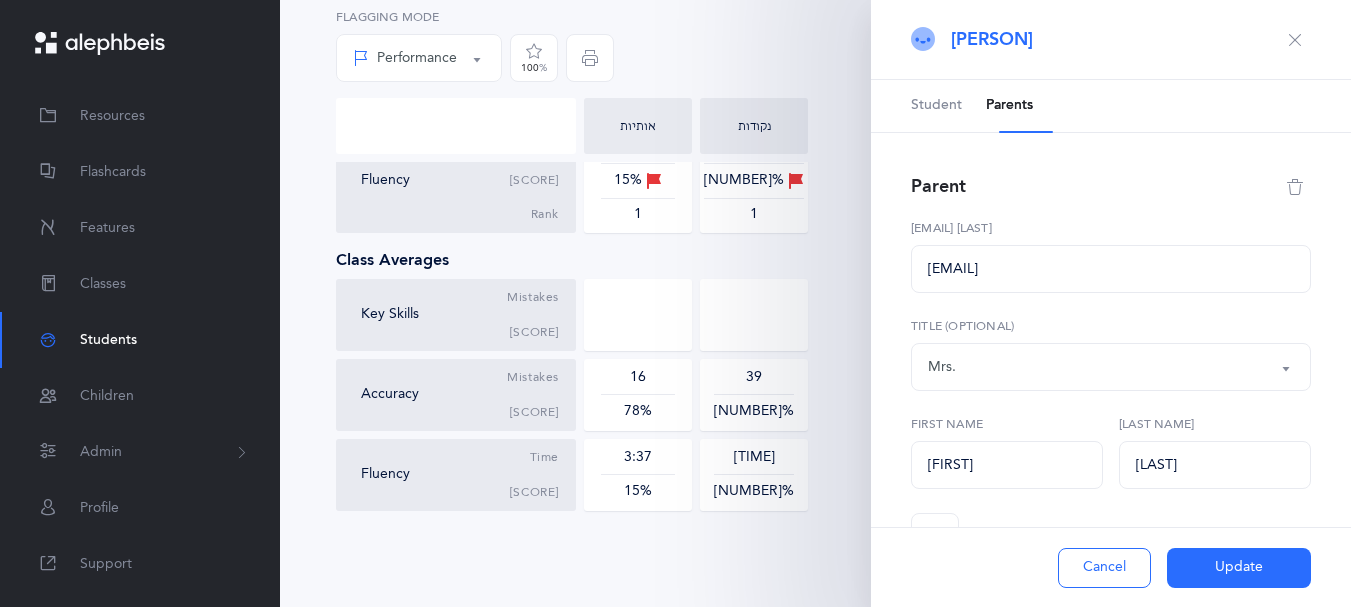 click on "Cancel" at bounding box center (1104, 568) 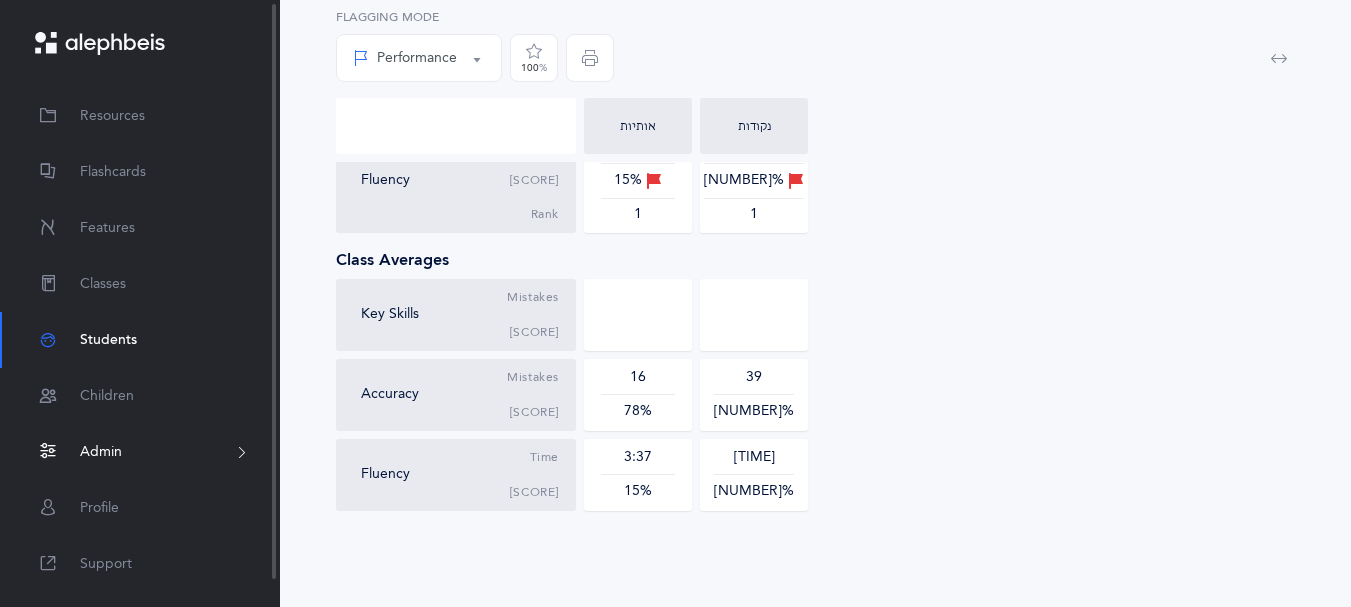 click on "Admin" at bounding box center (101, 452) 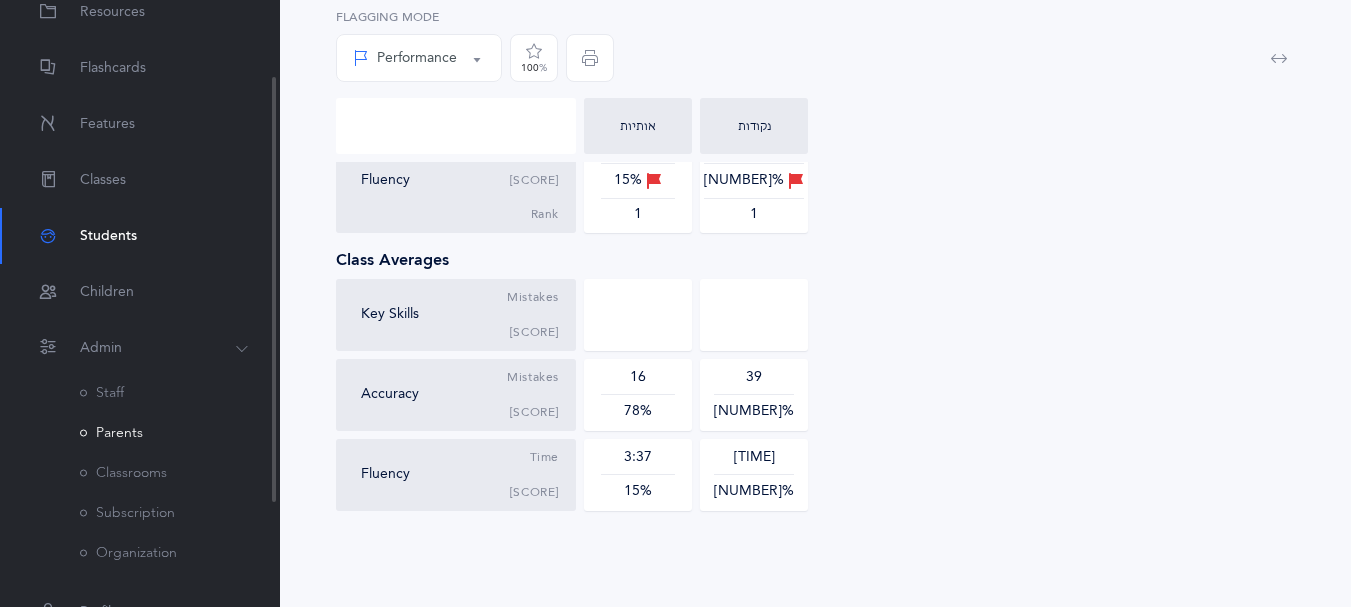 click on "Parents" at bounding box center (111, 433) 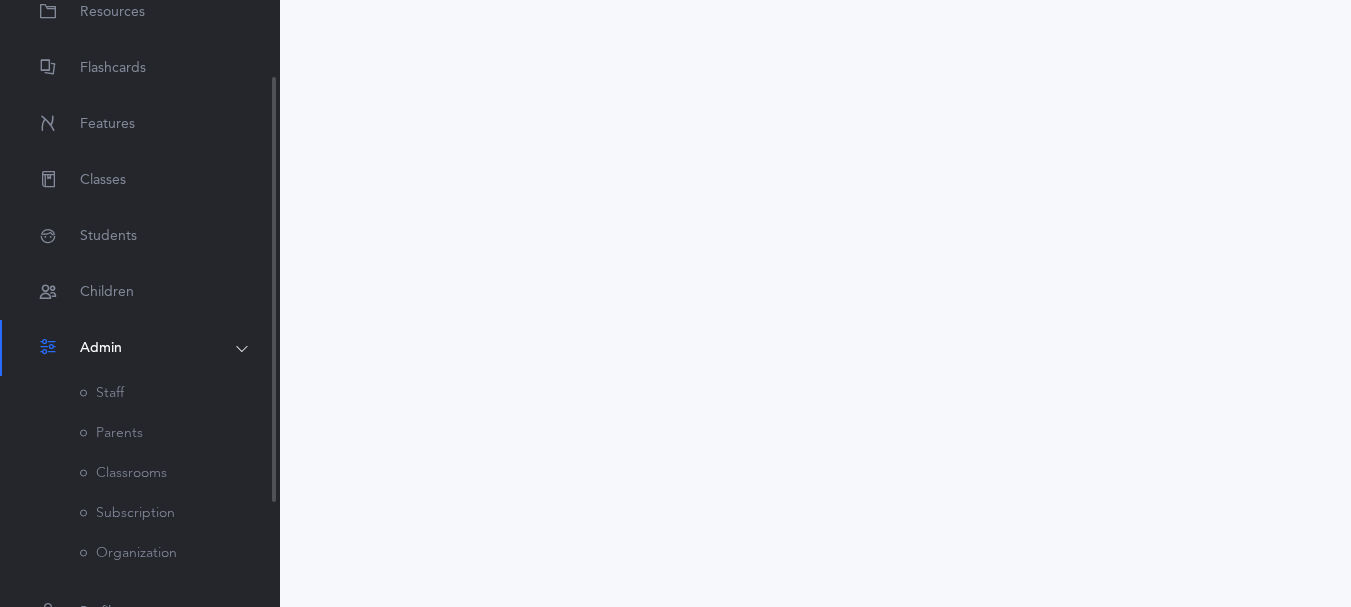 scroll, scrollTop: 0, scrollLeft: 0, axis: both 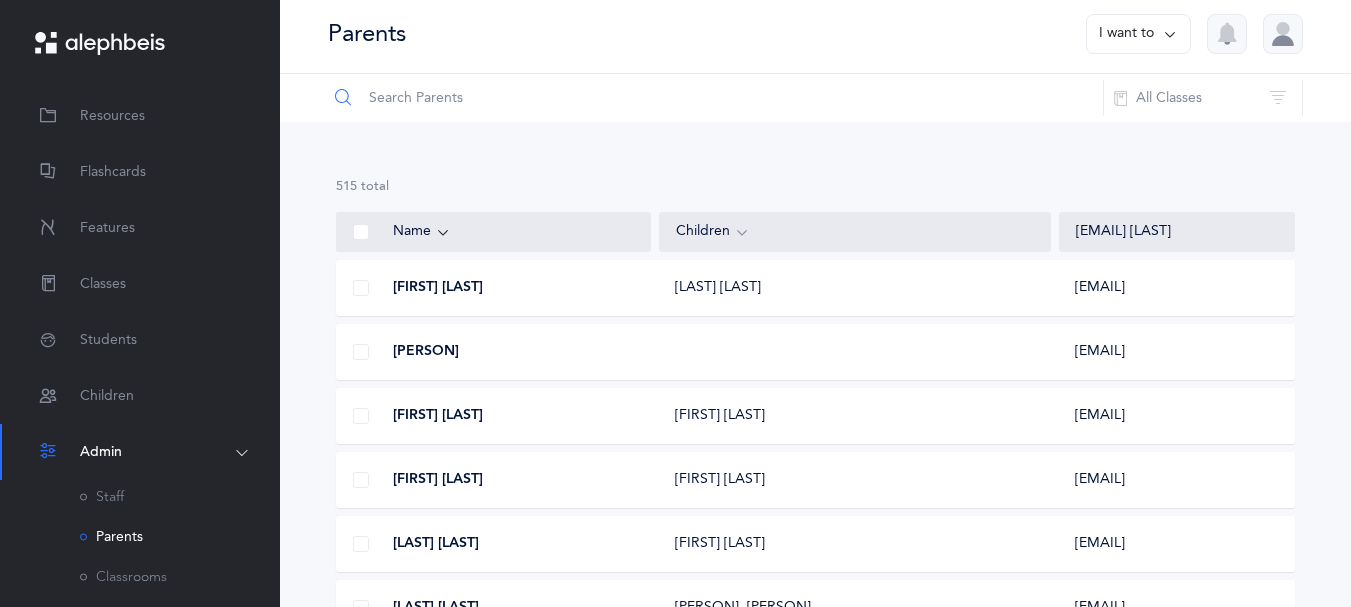 click at bounding box center [715, 98] 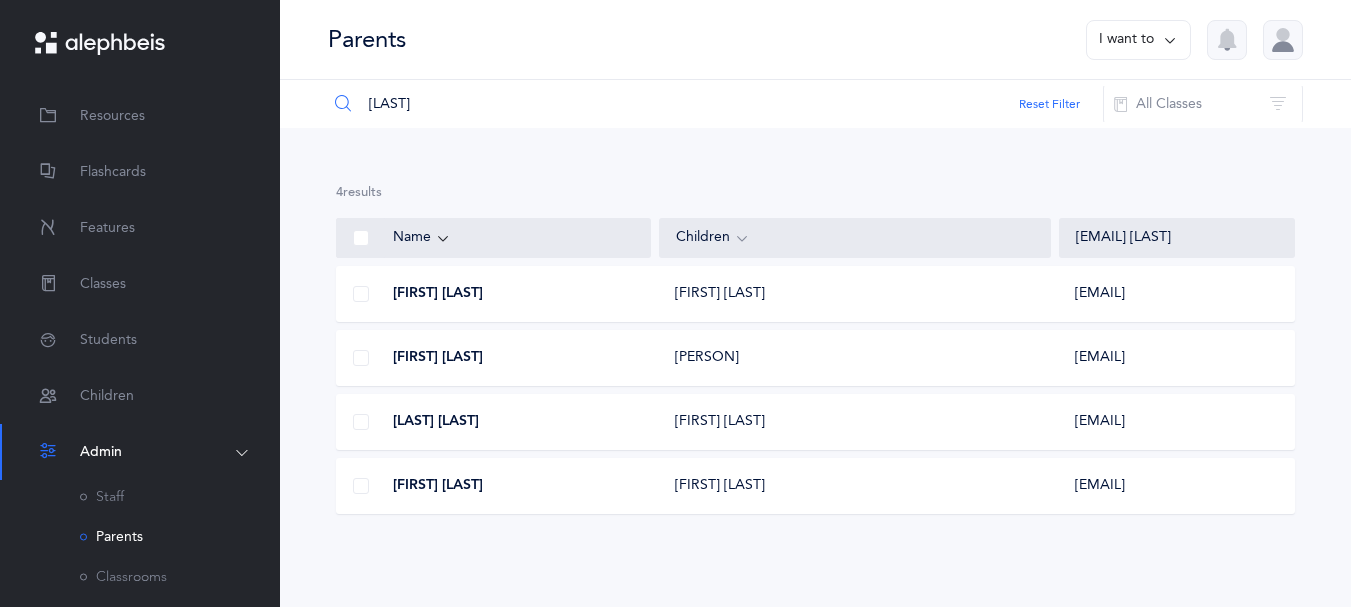 type on "[LAST]" 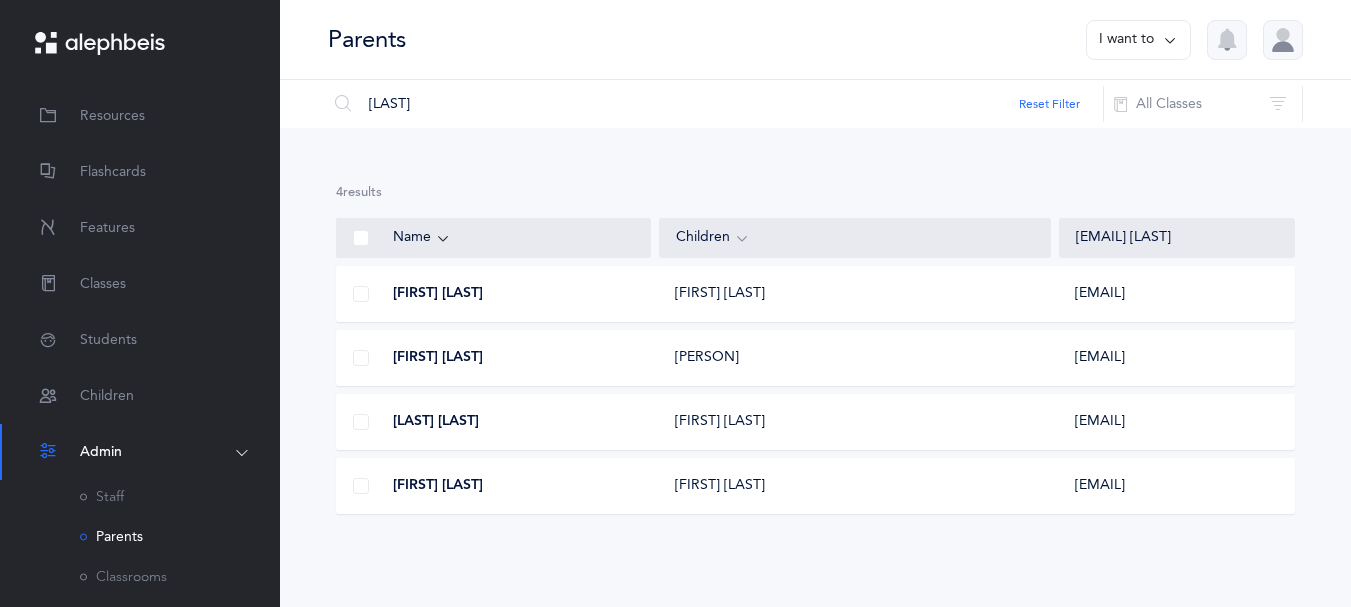click at bounding box center (361, 358) 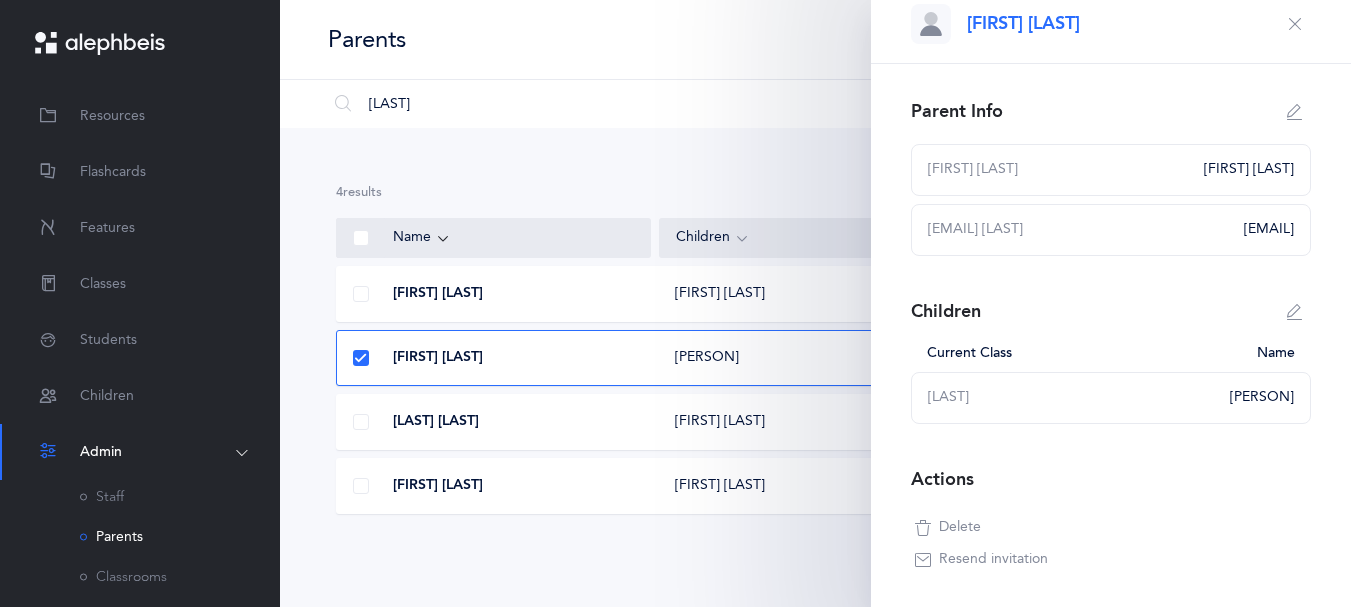 scroll, scrollTop: 15, scrollLeft: 0, axis: vertical 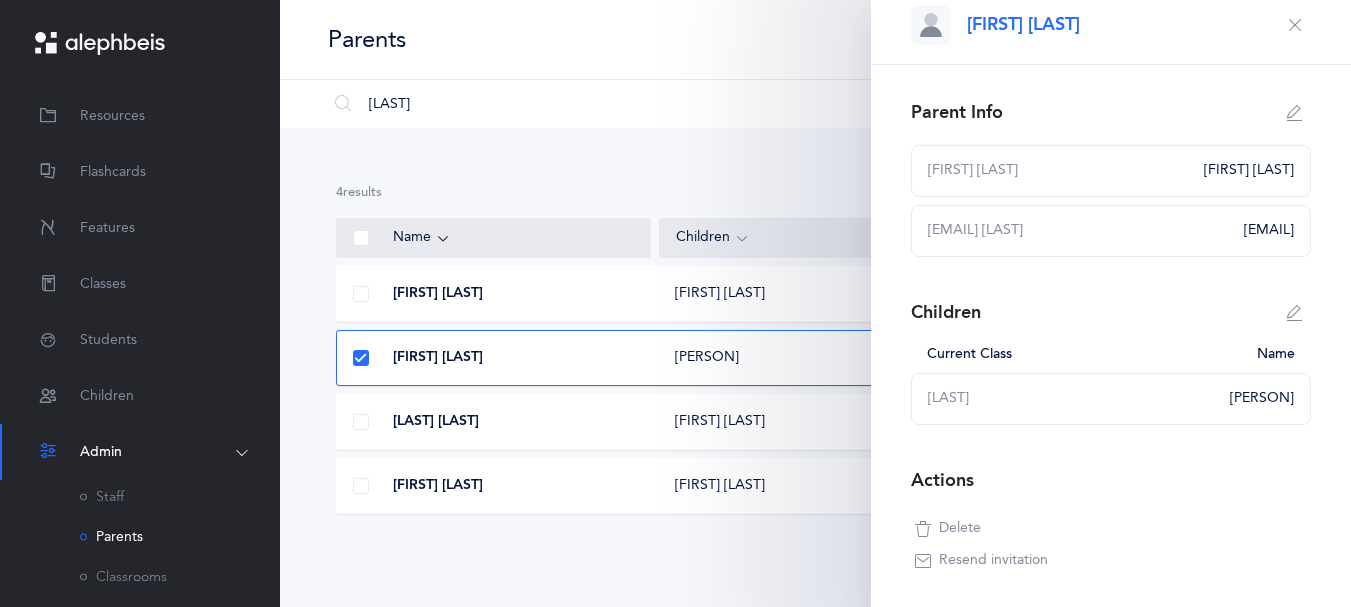 click at bounding box center (1295, 113) 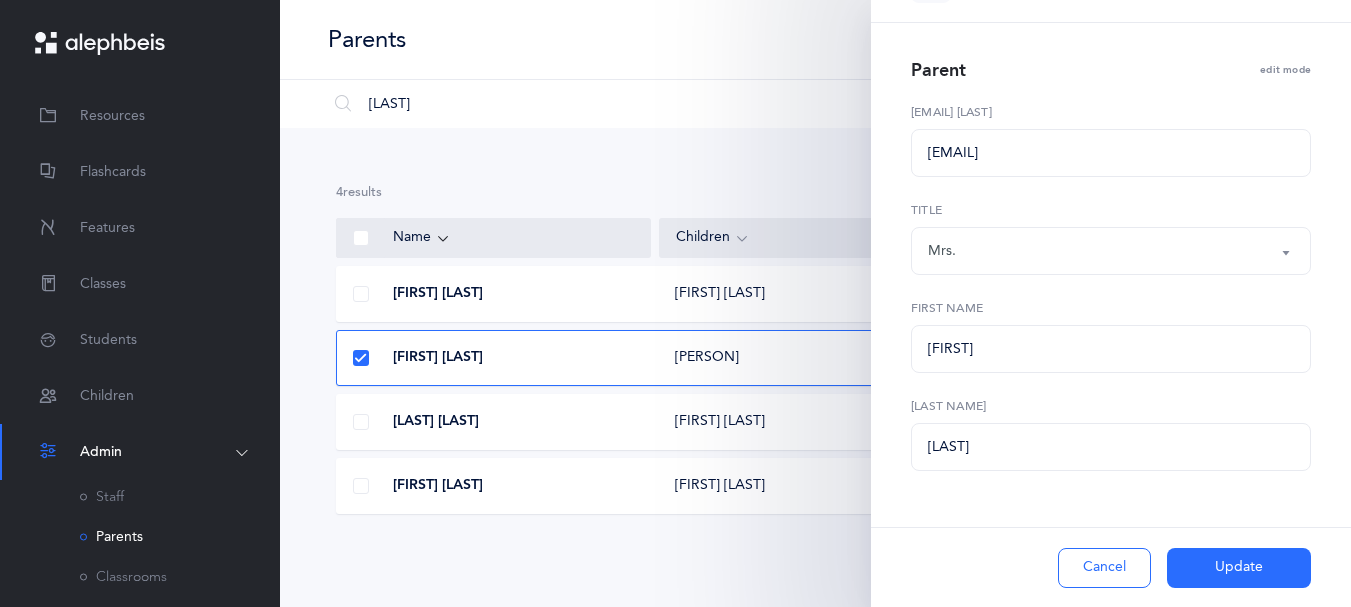scroll, scrollTop: 100, scrollLeft: 0, axis: vertical 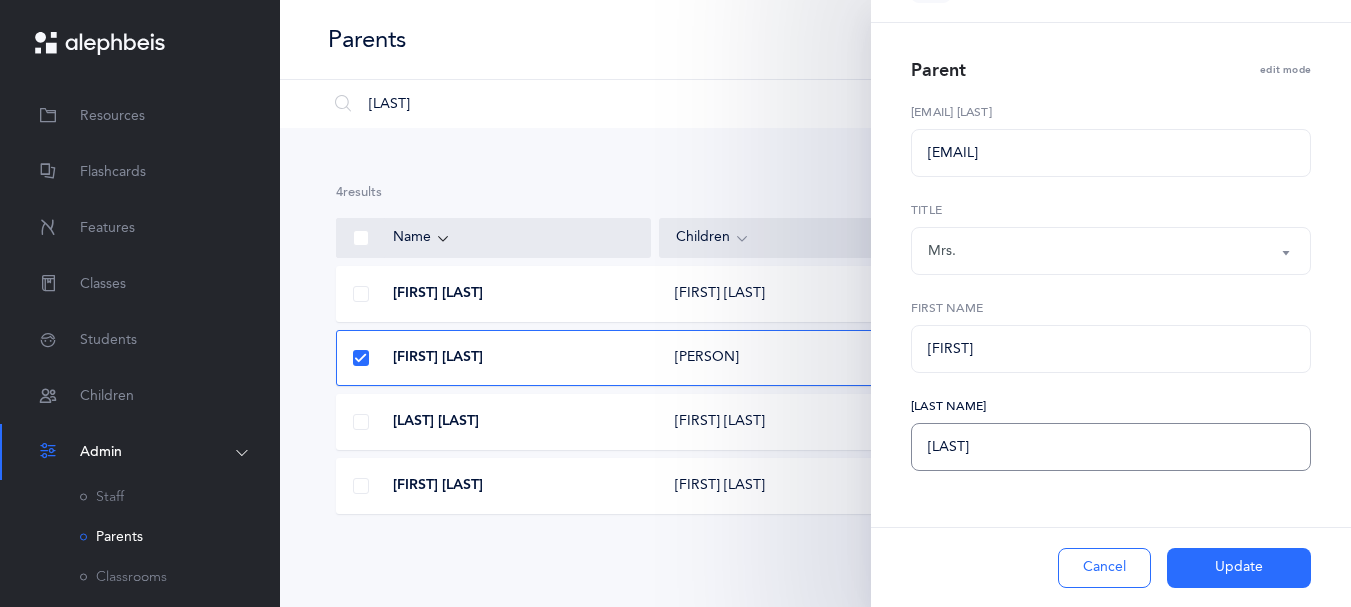 click on "[LAST]" at bounding box center (1111, 447) 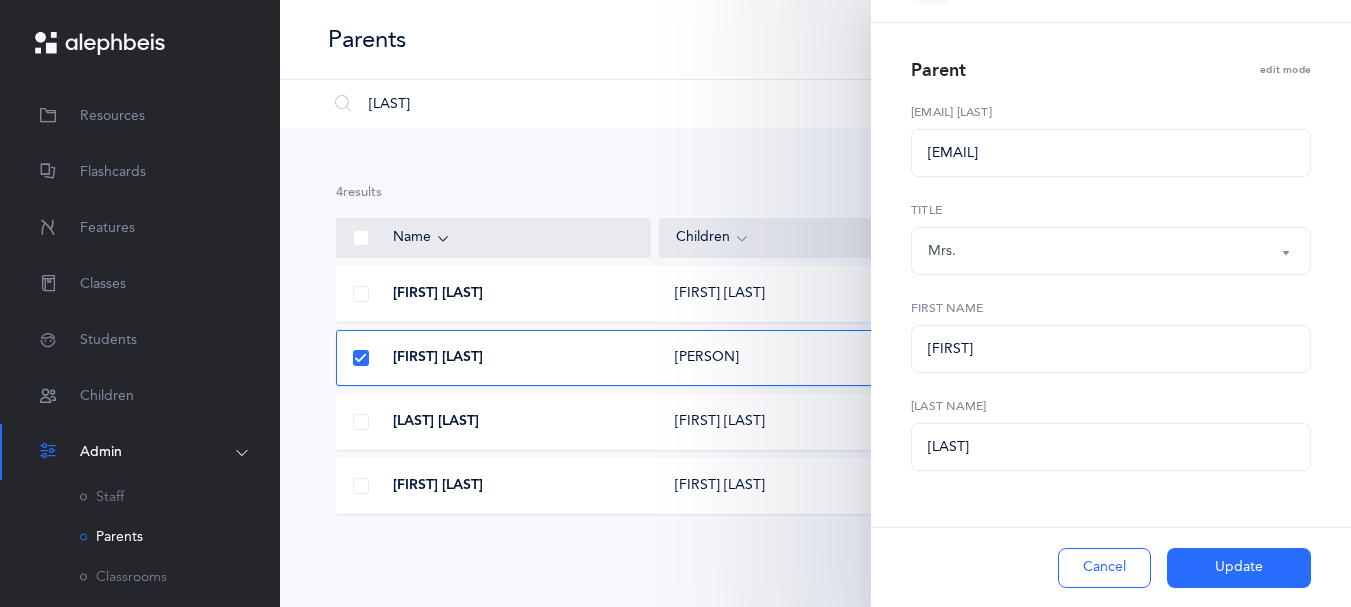 click on "Update" at bounding box center [1239, 568] 